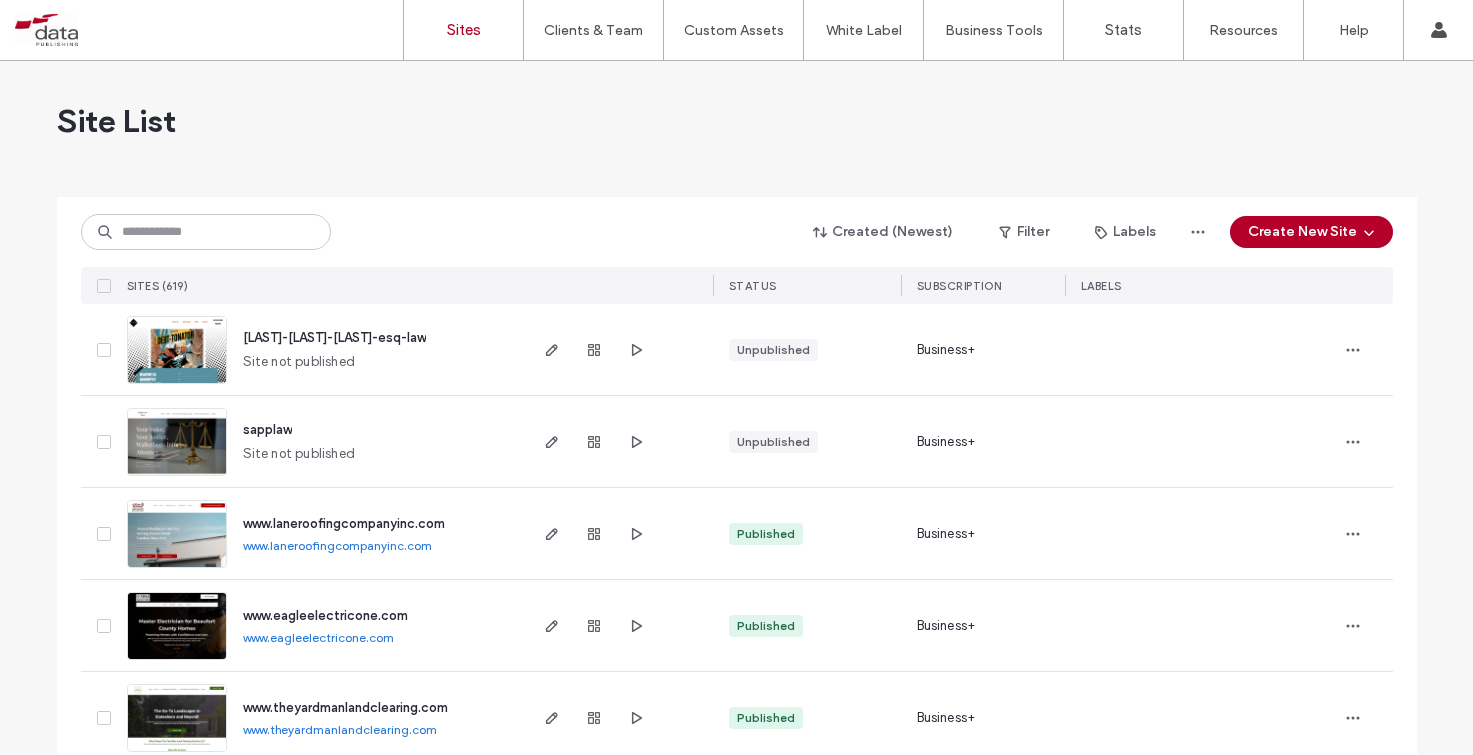 scroll, scrollTop: 0, scrollLeft: 0, axis: both 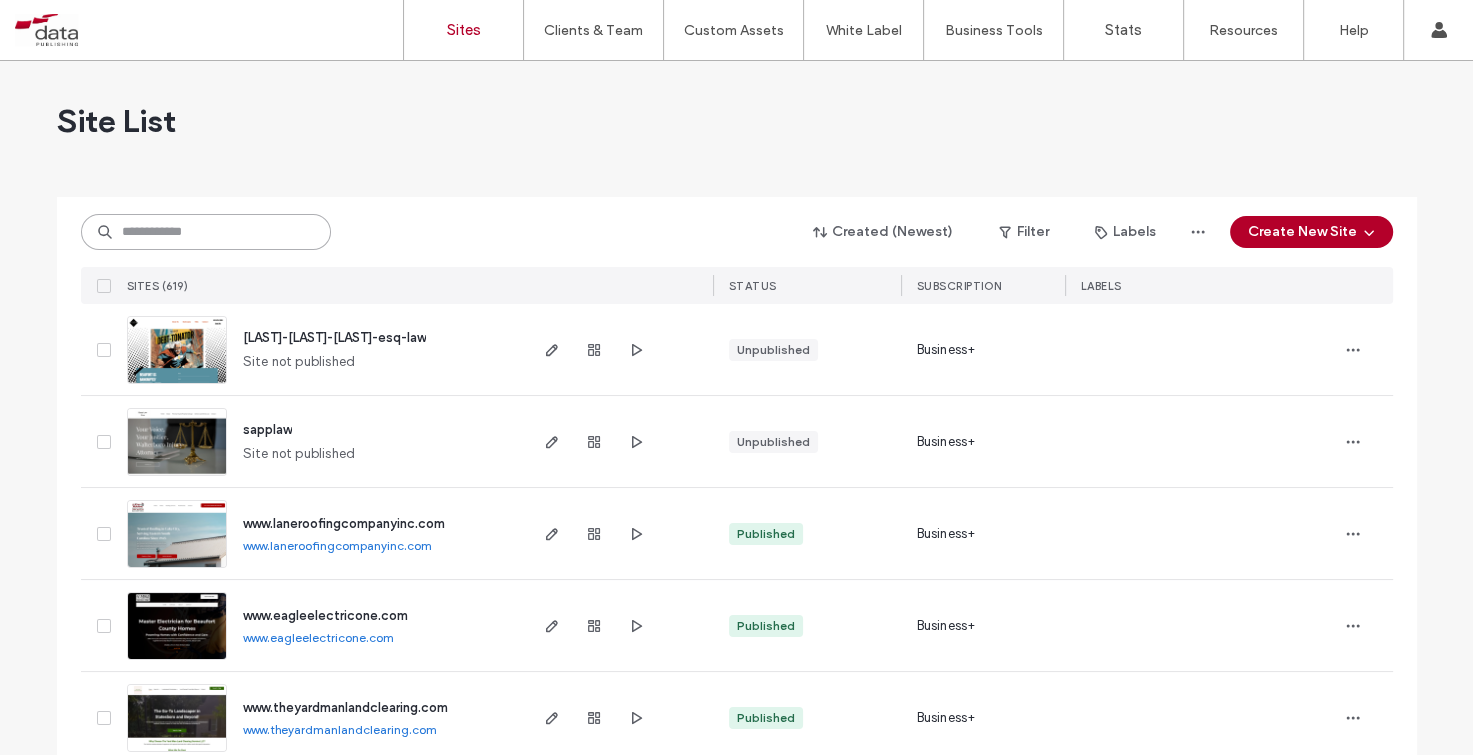 click at bounding box center [206, 232] 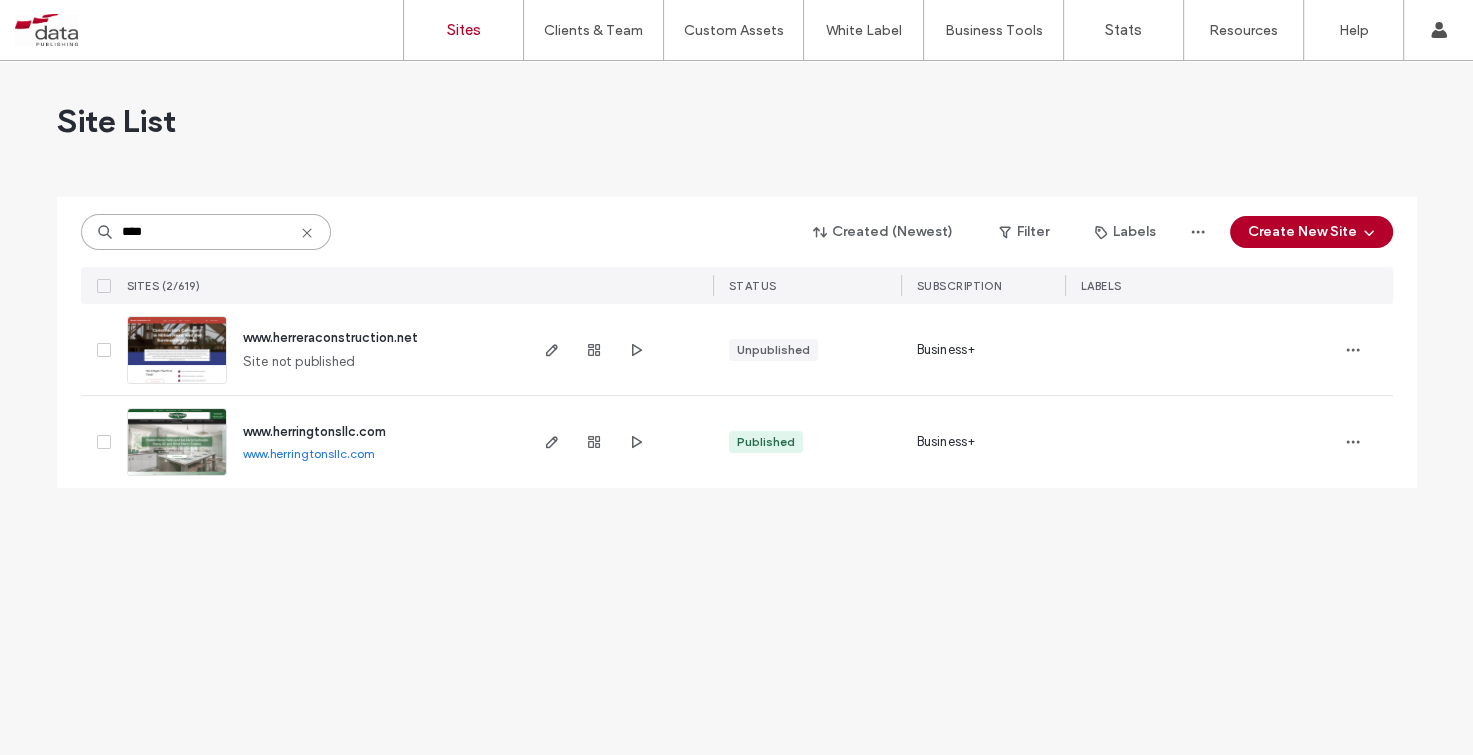 type on "****" 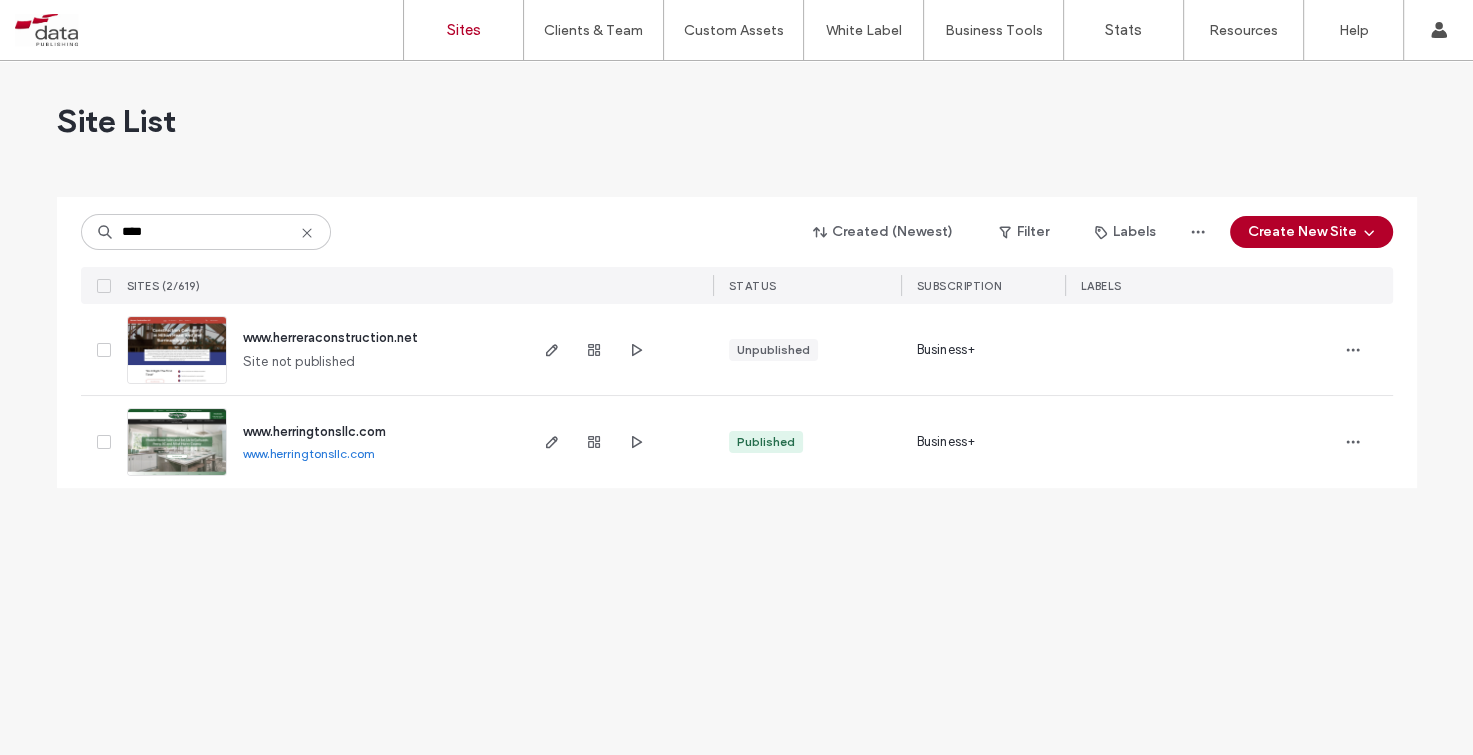 click at bounding box center (552, 442) 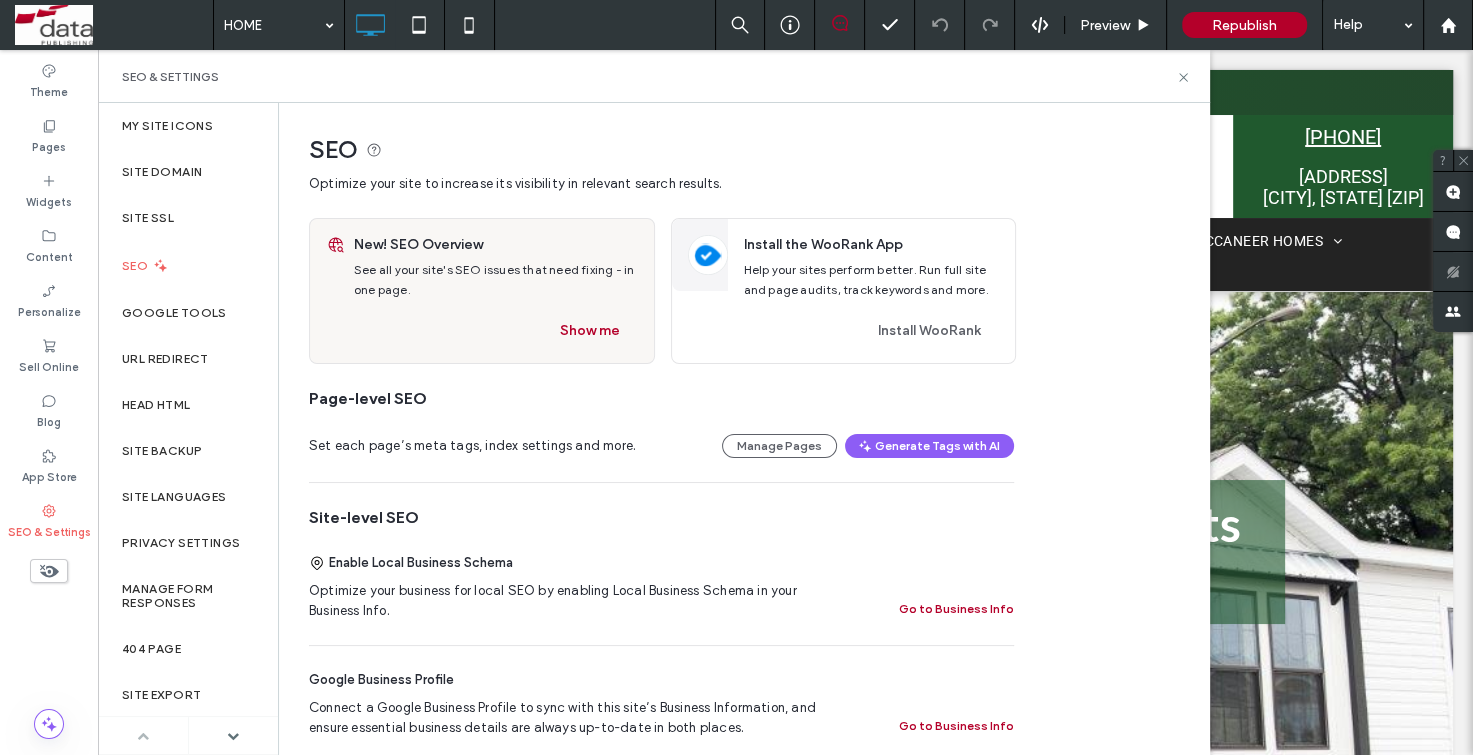 scroll, scrollTop: 0, scrollLeft: 0, axis: both 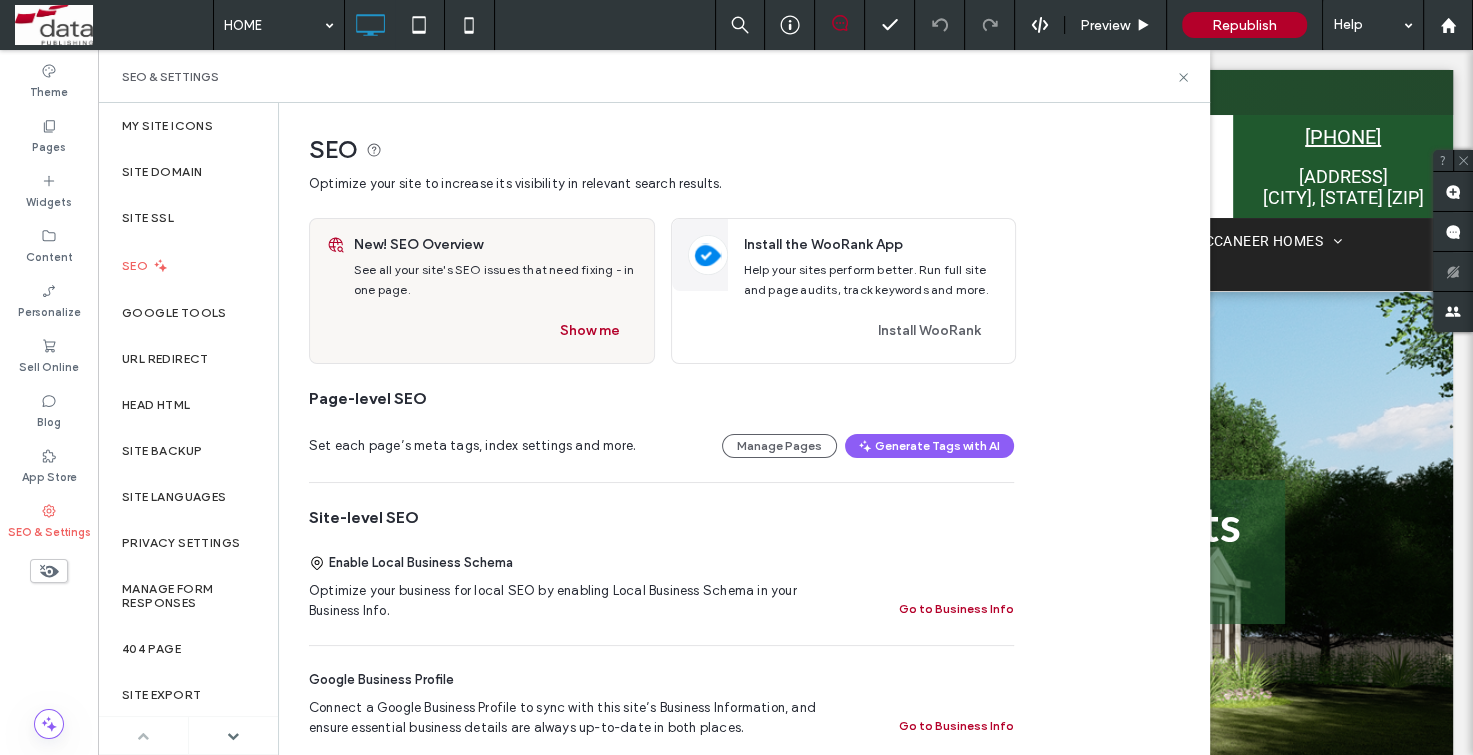 click on "Show me" at bounding box center [590, 331] 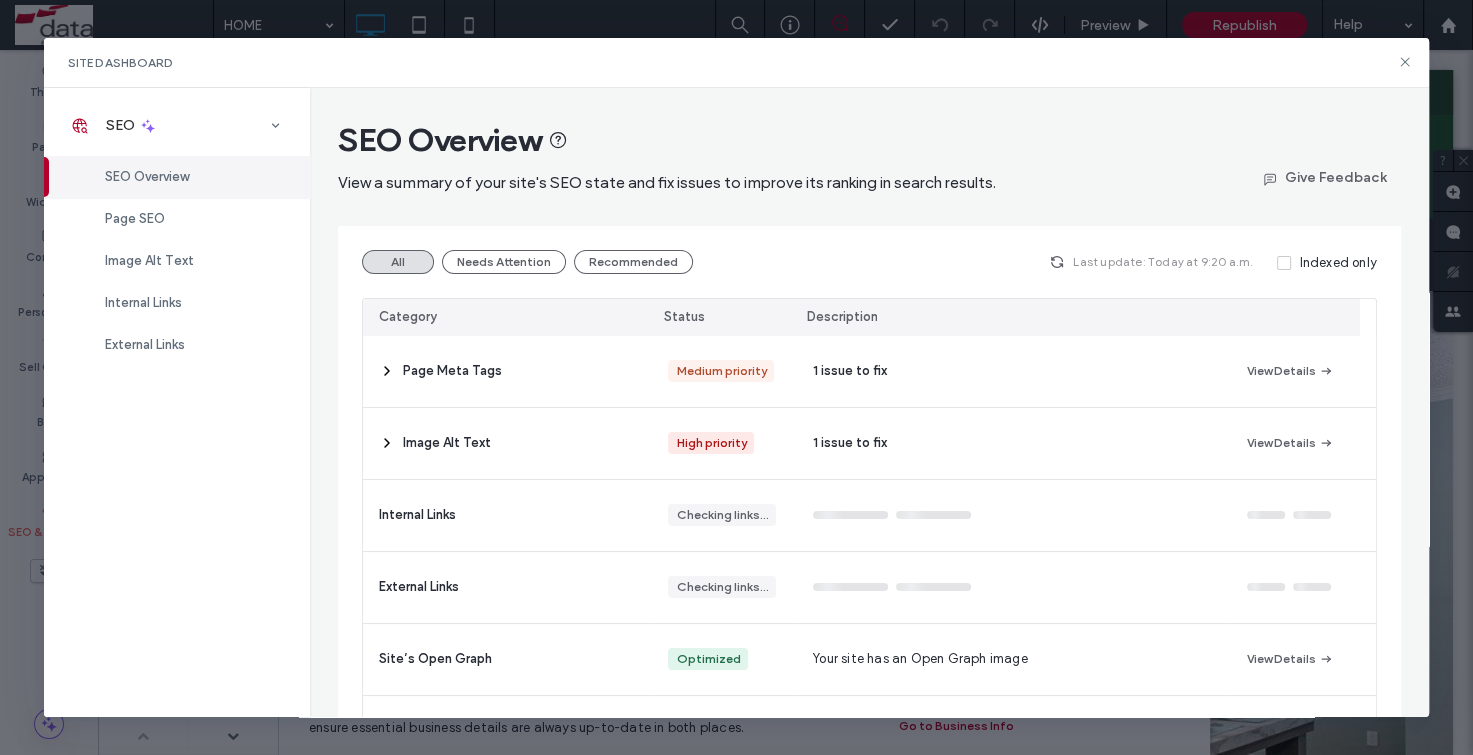 click on "Page SEO" at bounding box center (177, 219) 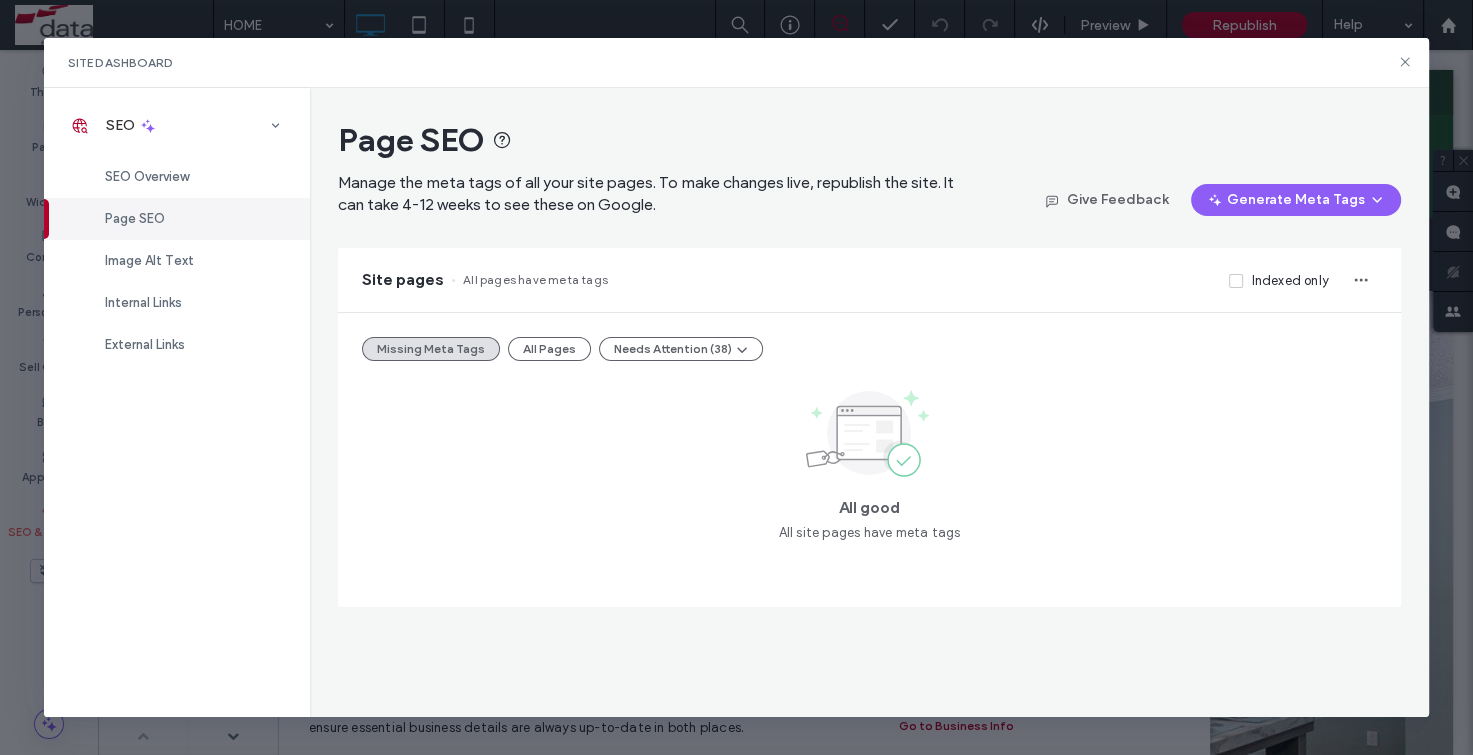 click on "All Pages" at bounding box center [549, 349] 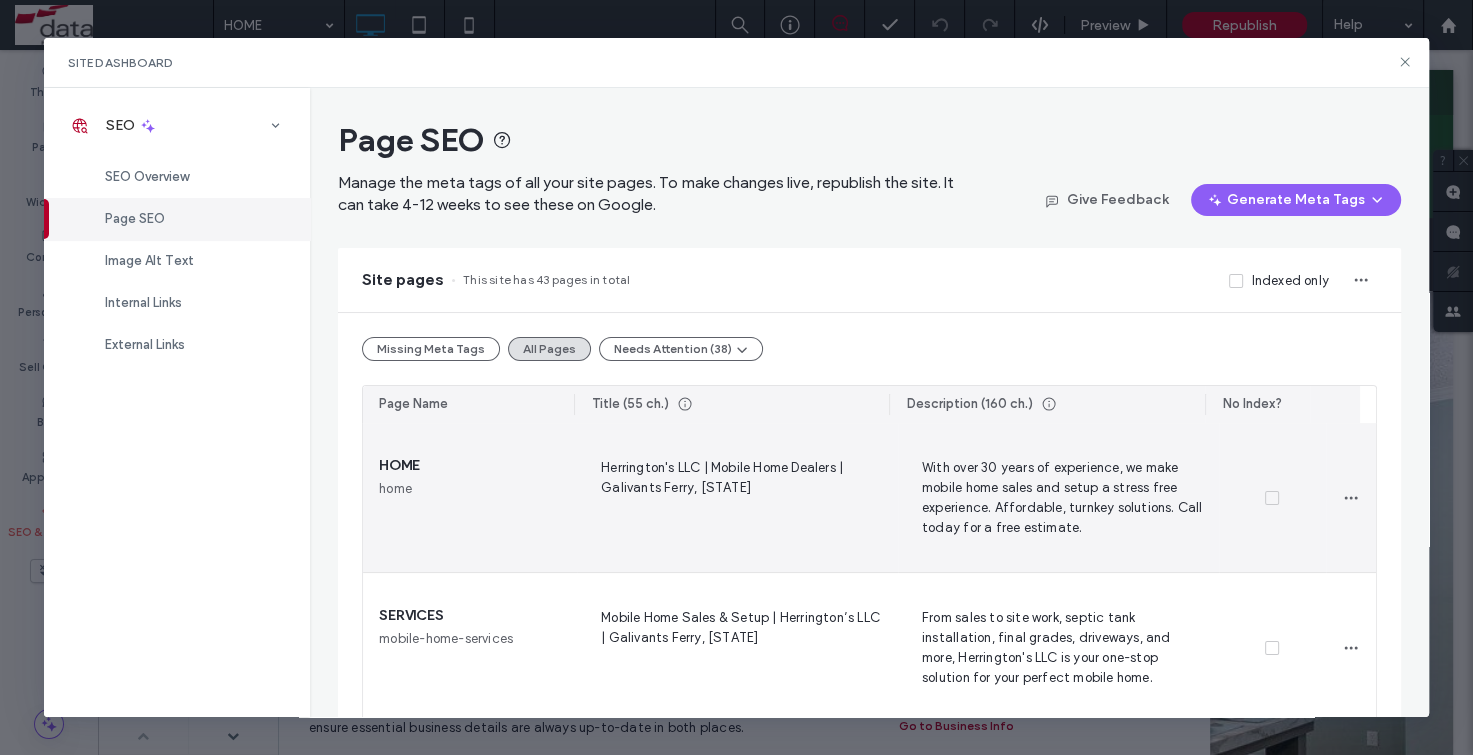 click on "Herrington's LLC | Mobile Home Dealers | Galivants Ferry, [STATE]" at bounding box center [737, 497] 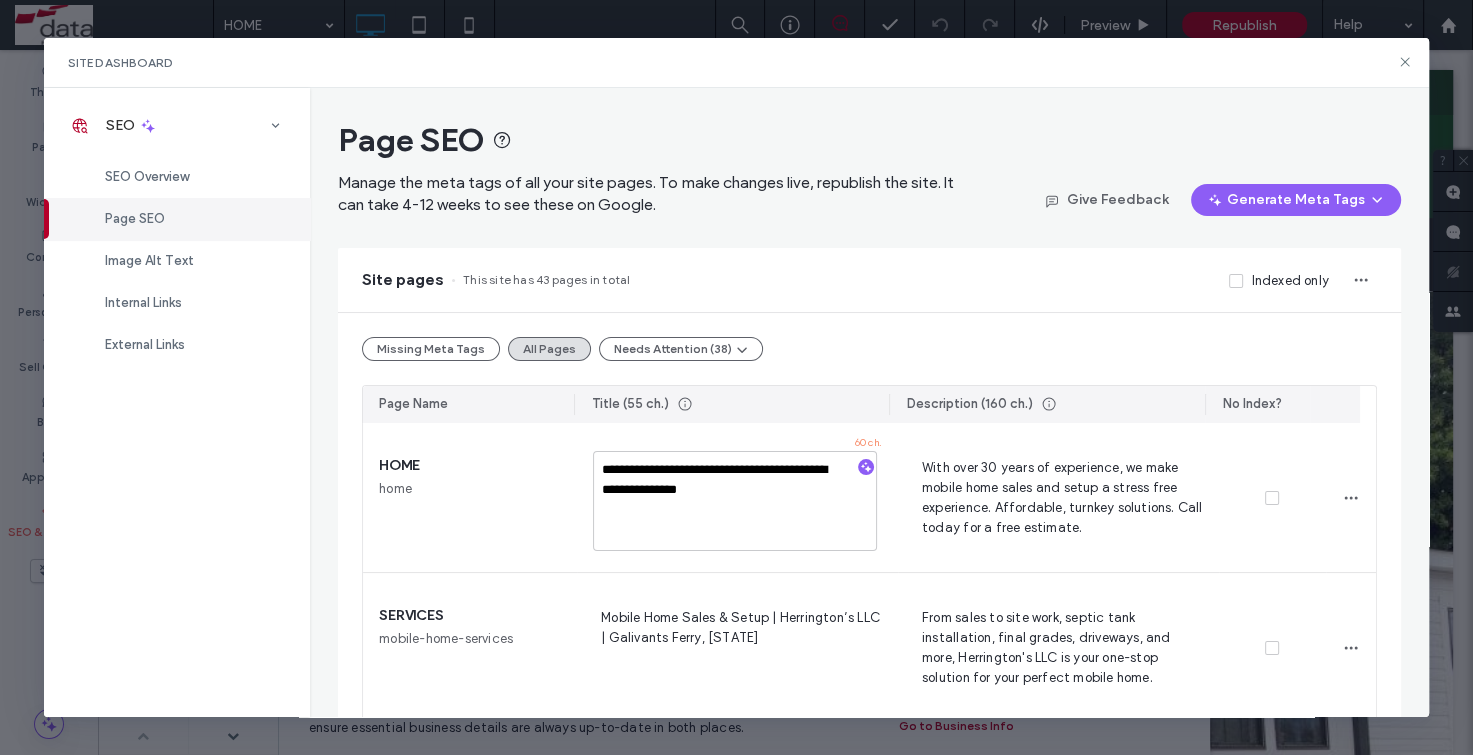 drag, startPoint x: 767, startPoint y: 493, endPoint x: 170, endPoint y: 405, distance: 603.4509 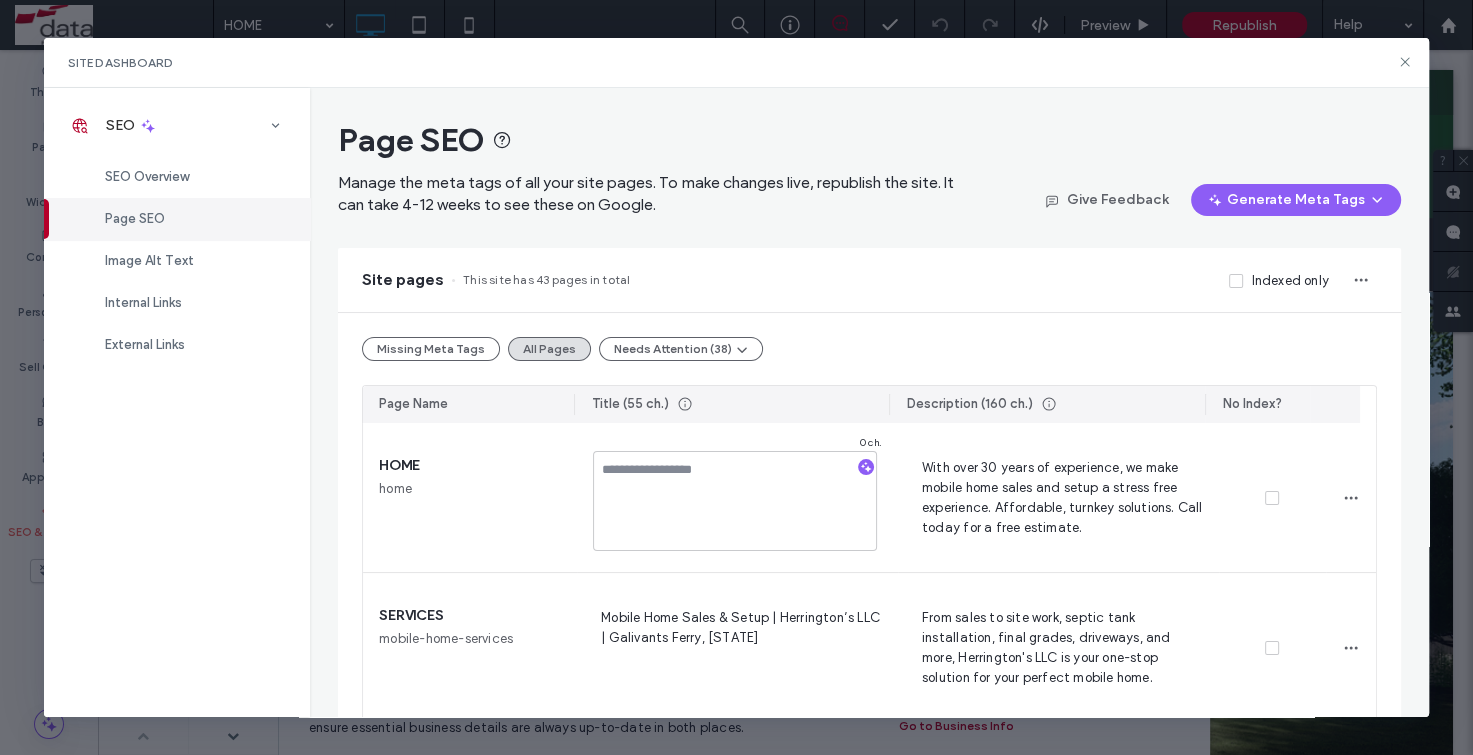 type on "**********" 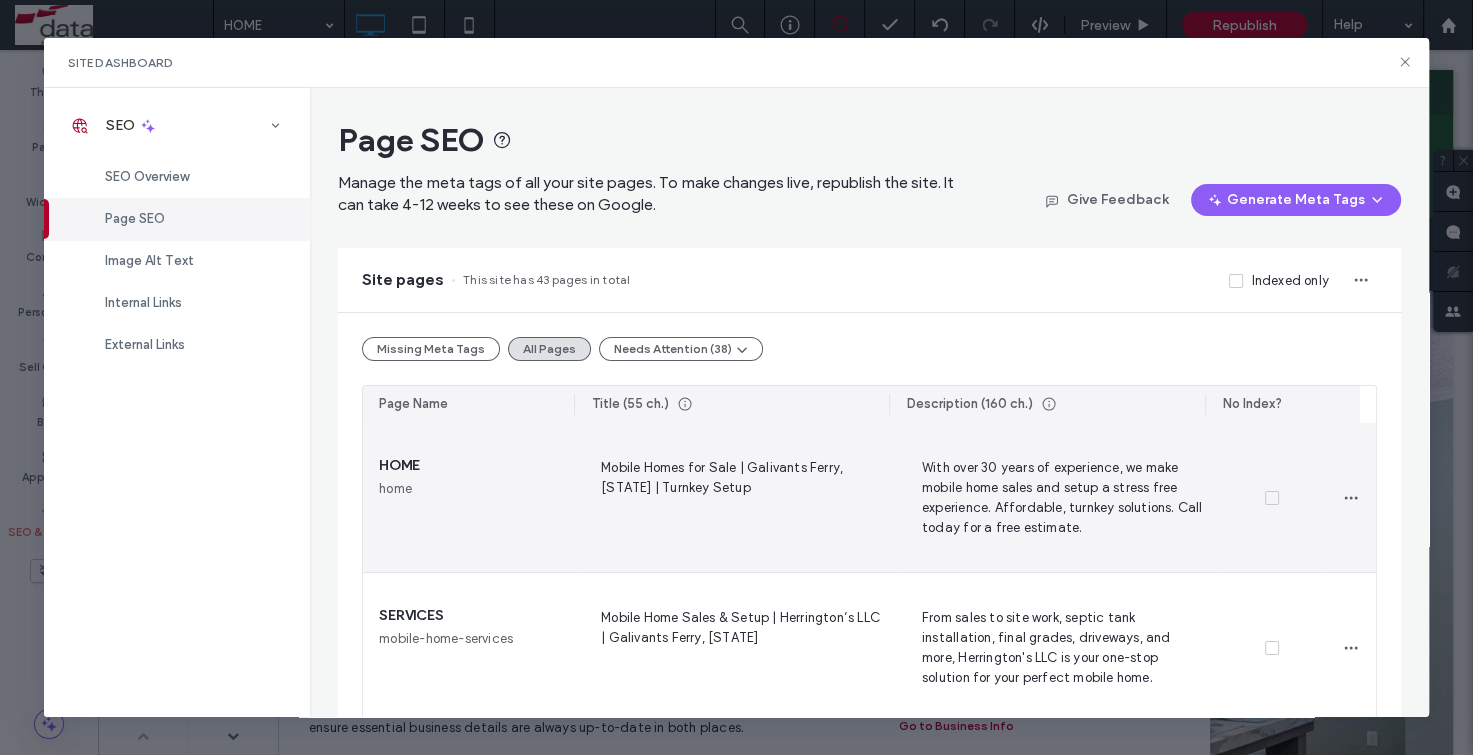 click on "With over 30 years of experience, we make mobile home sales and setup a stress free experience. Affordable, turnkey solutions. Call today for a free estimate." at bounding box center (1058, 497) 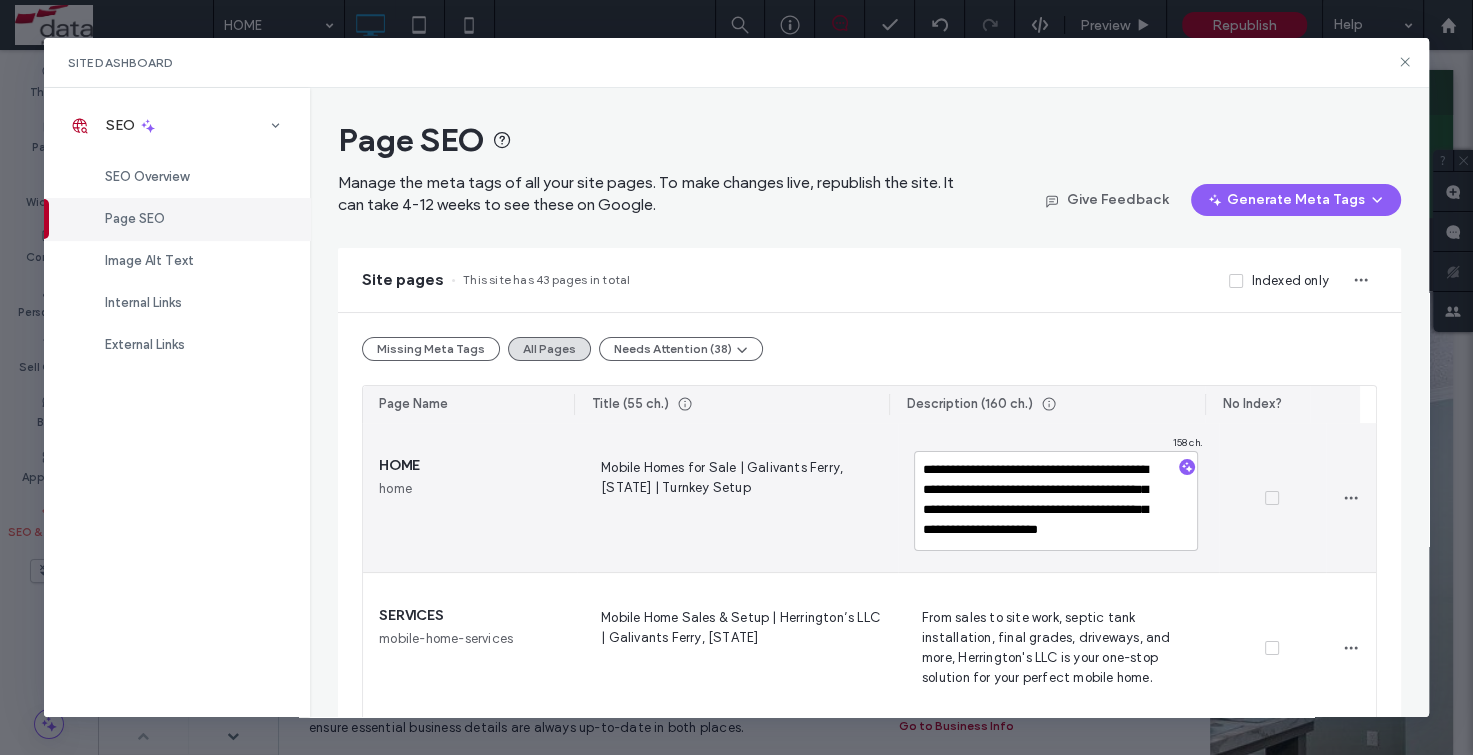 click on "**********" at bounding box center (1056, 501) 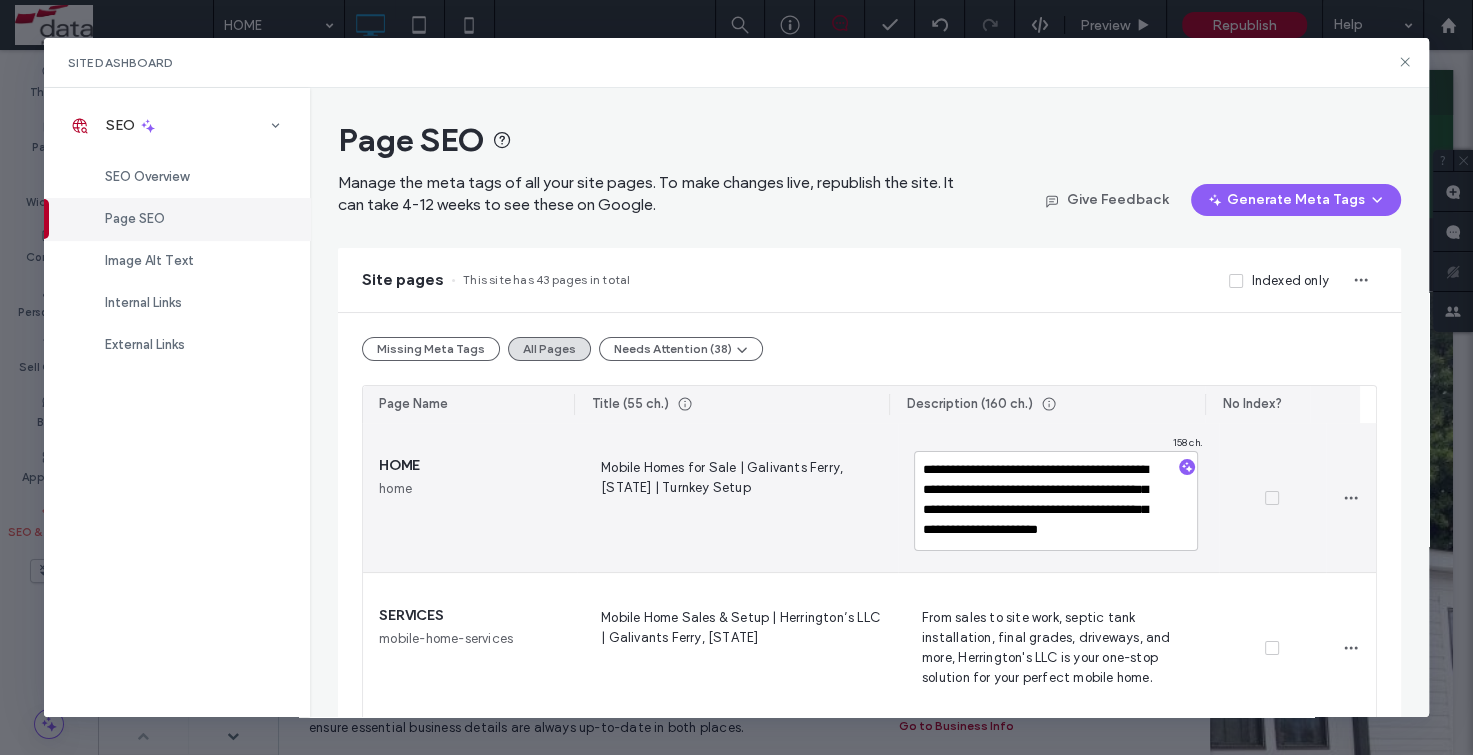click on "**********" at bounding box center [1056, 501] 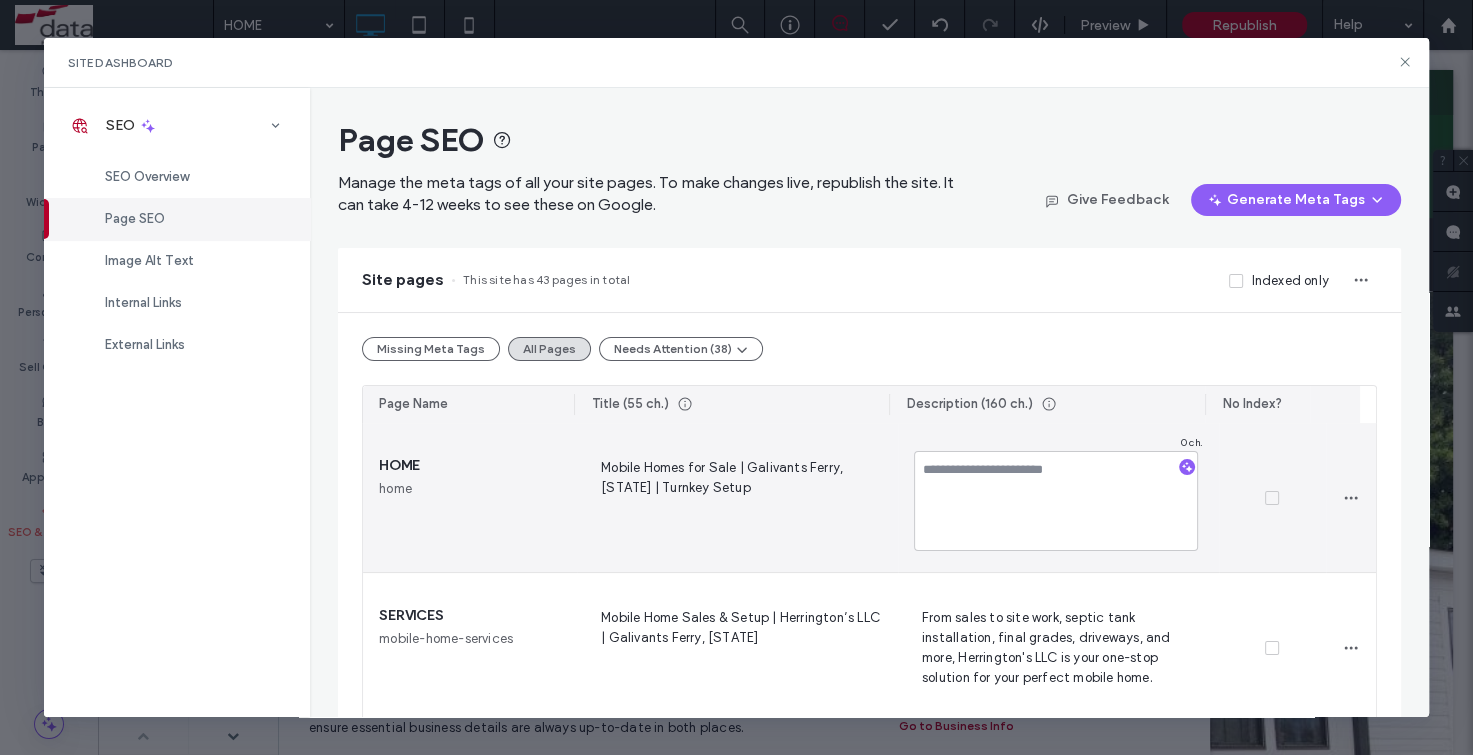 type on "**********" 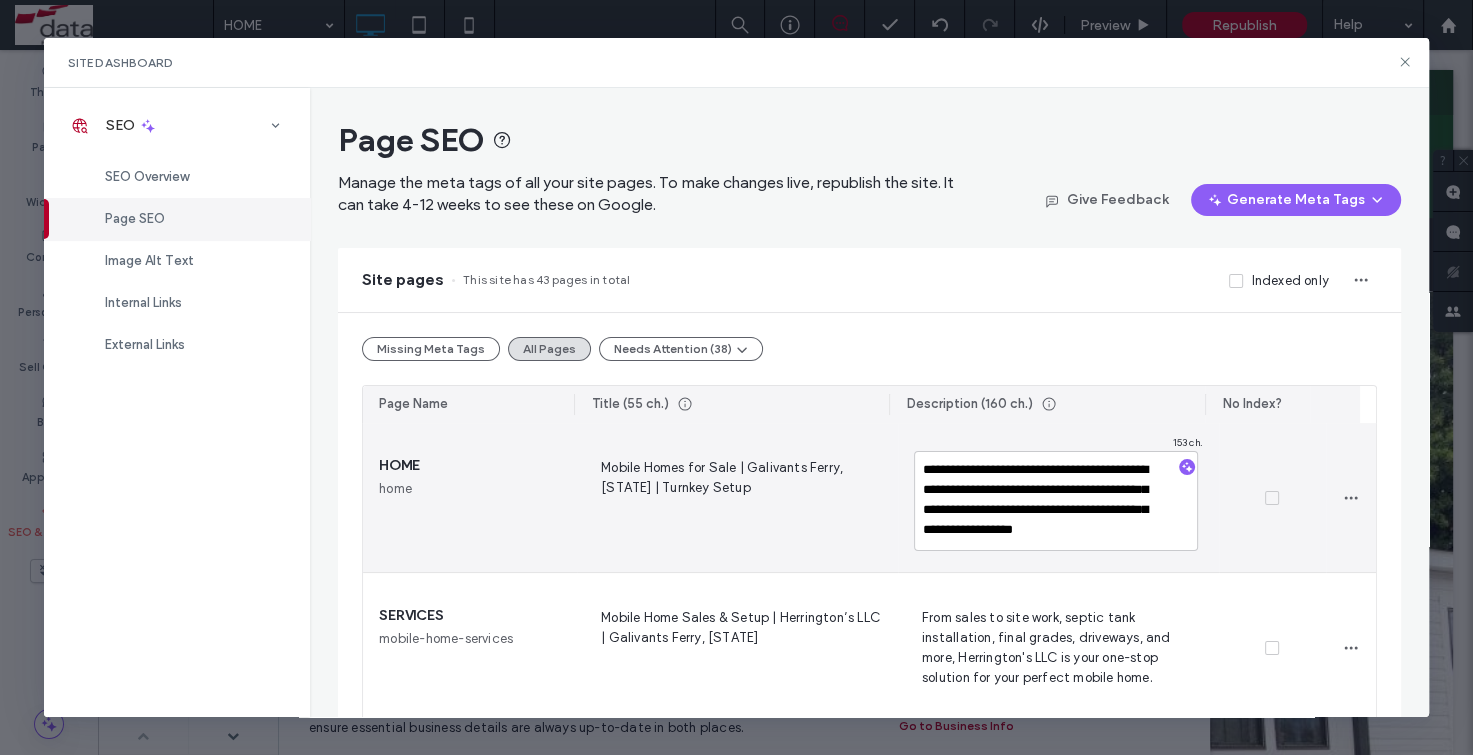 scroll, scrollTop: 7, scrollLeft: 0, axis: vertical 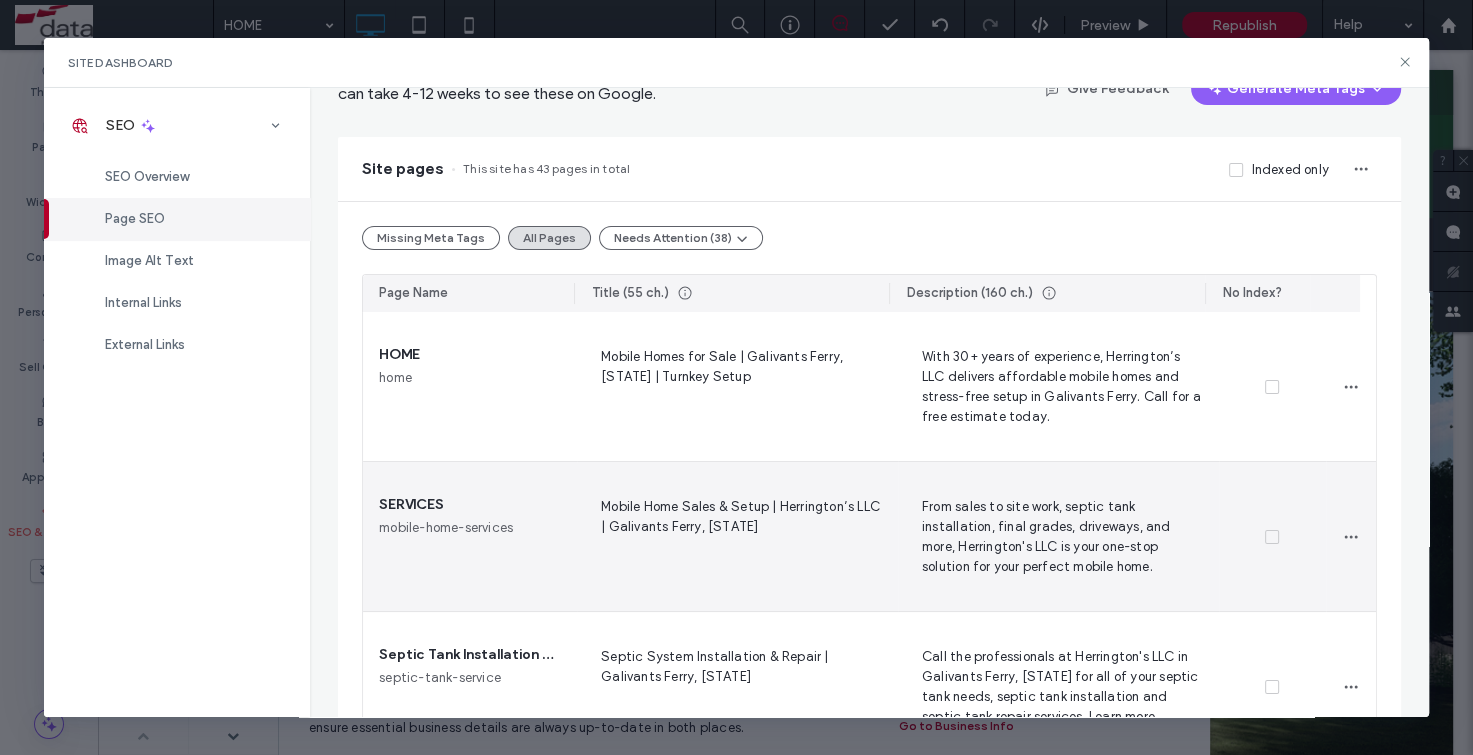 click on "Mobile Home Sales & Setup | Herrington’s LLC | Galivants Ferry, [STATE]" at bounding box center [737, 536] 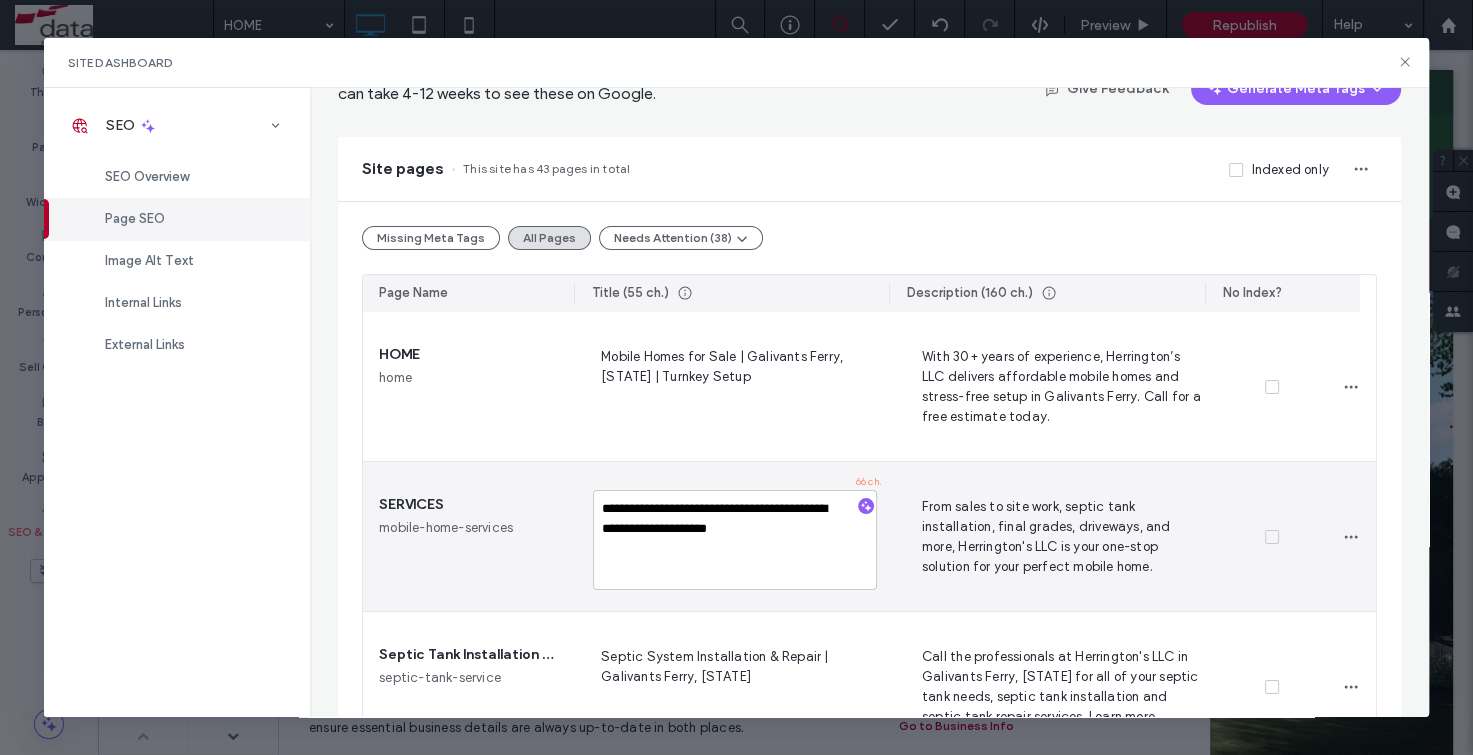 click on "**********" at bounding box center [735, 540] 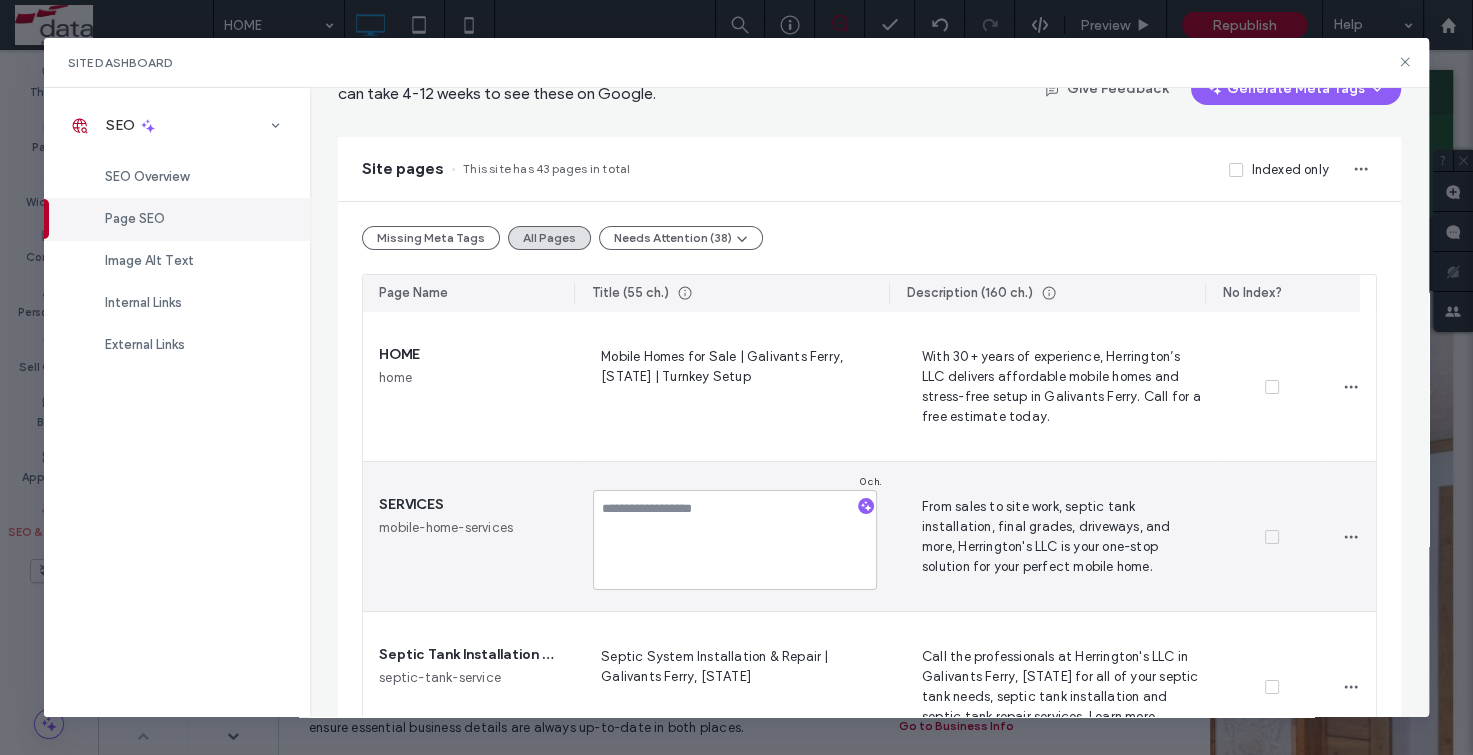 type on "**********" 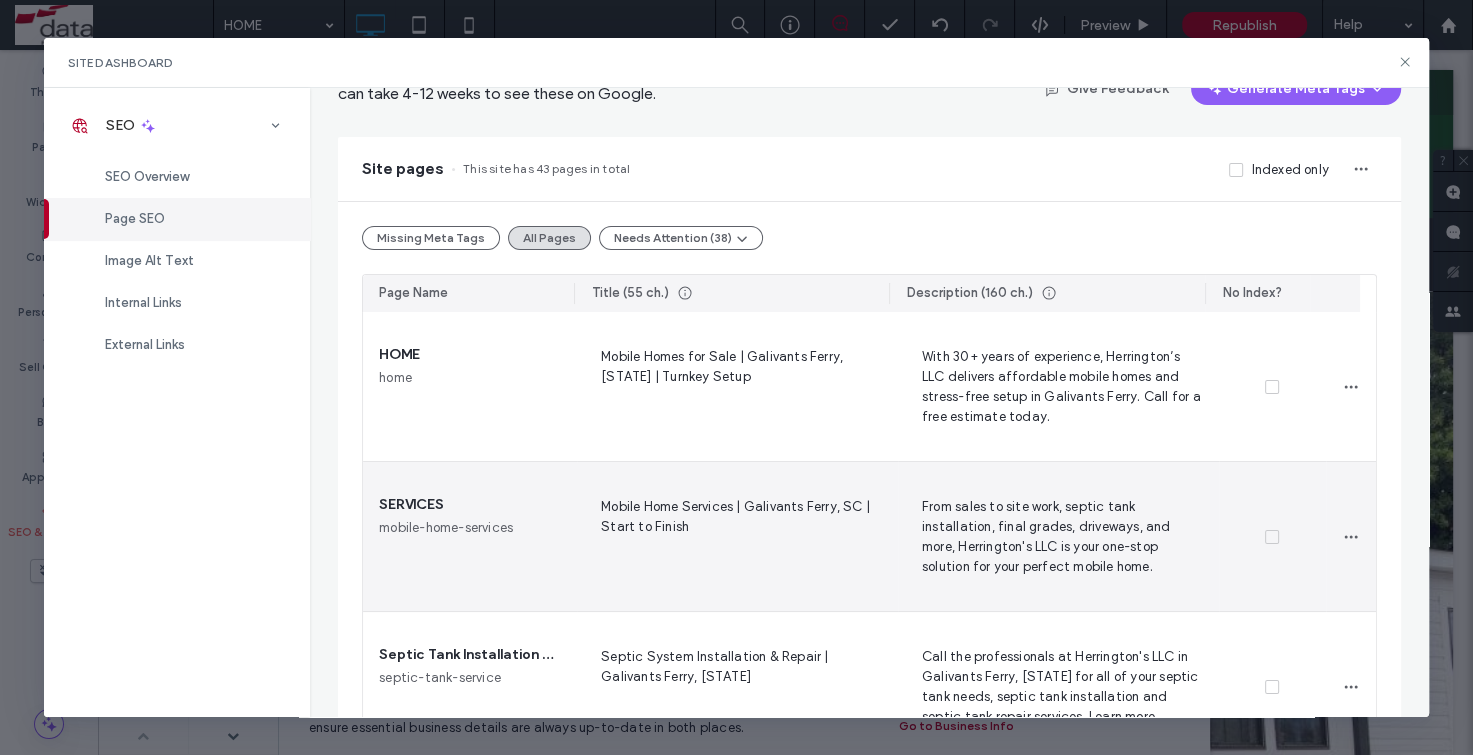 click on "From sales to site work, septic tank installation, final grades, driveways, and more, Herrington's LLC is your one-stop solution for your perfect mobile home." at bounding box center (1058, 536) 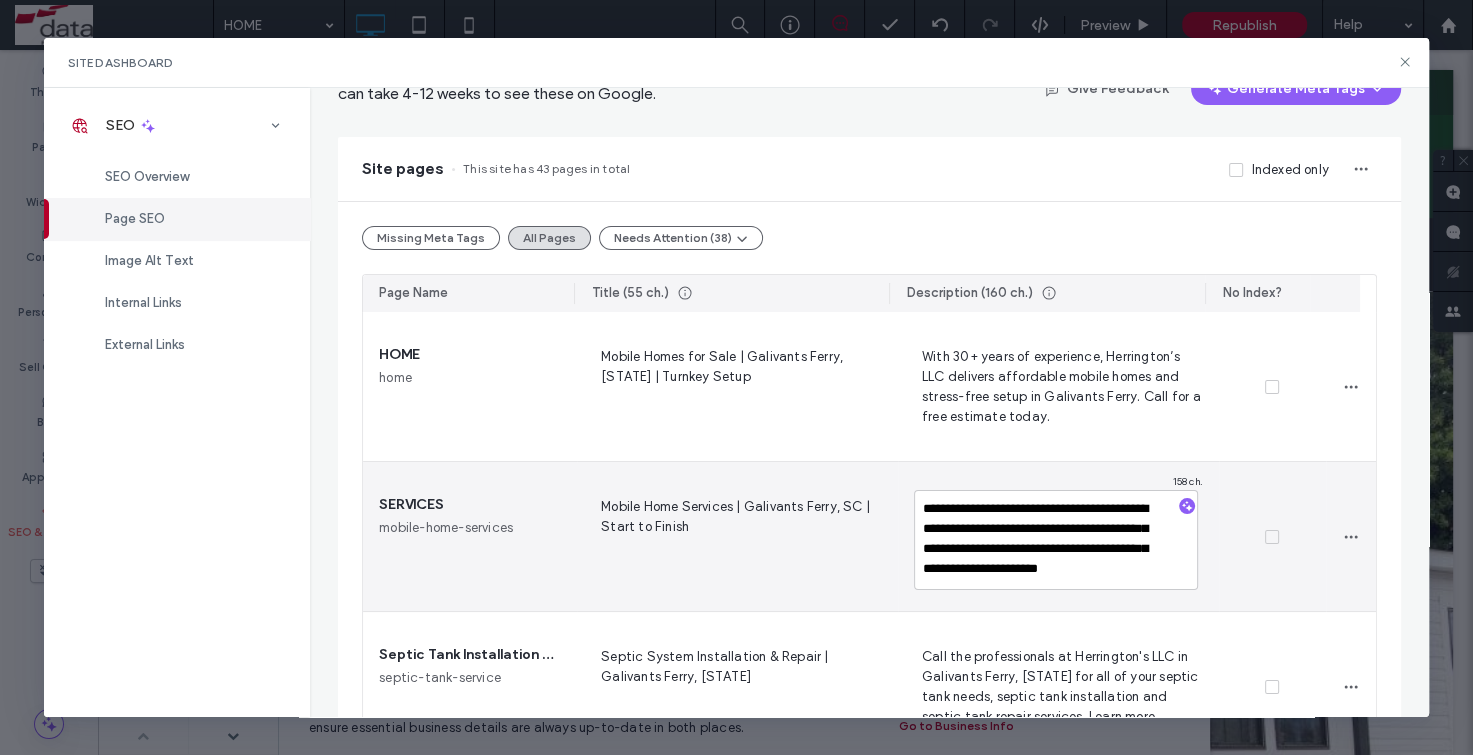 click on "**********" at bounding box center [1056, 540] 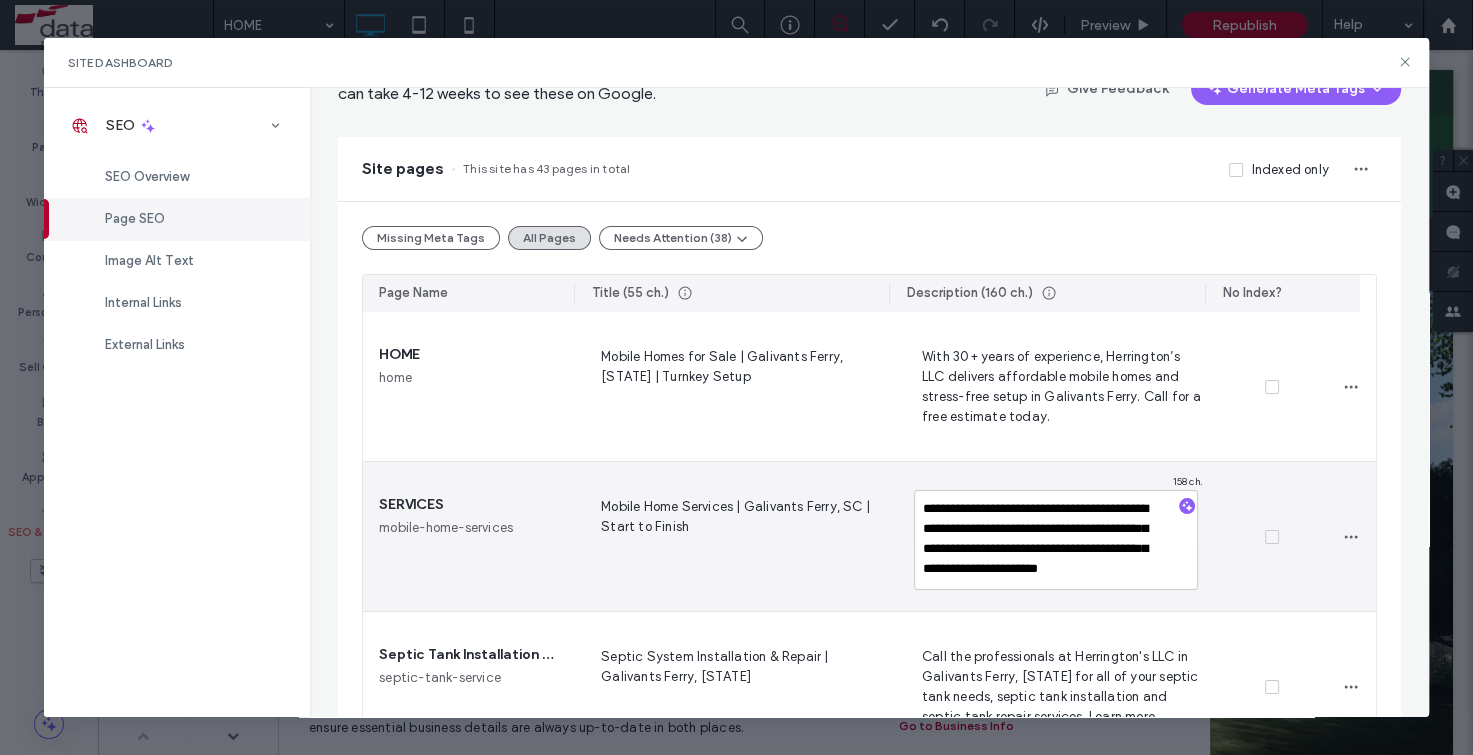 click on "**********" at bounding box center [1056, 540] 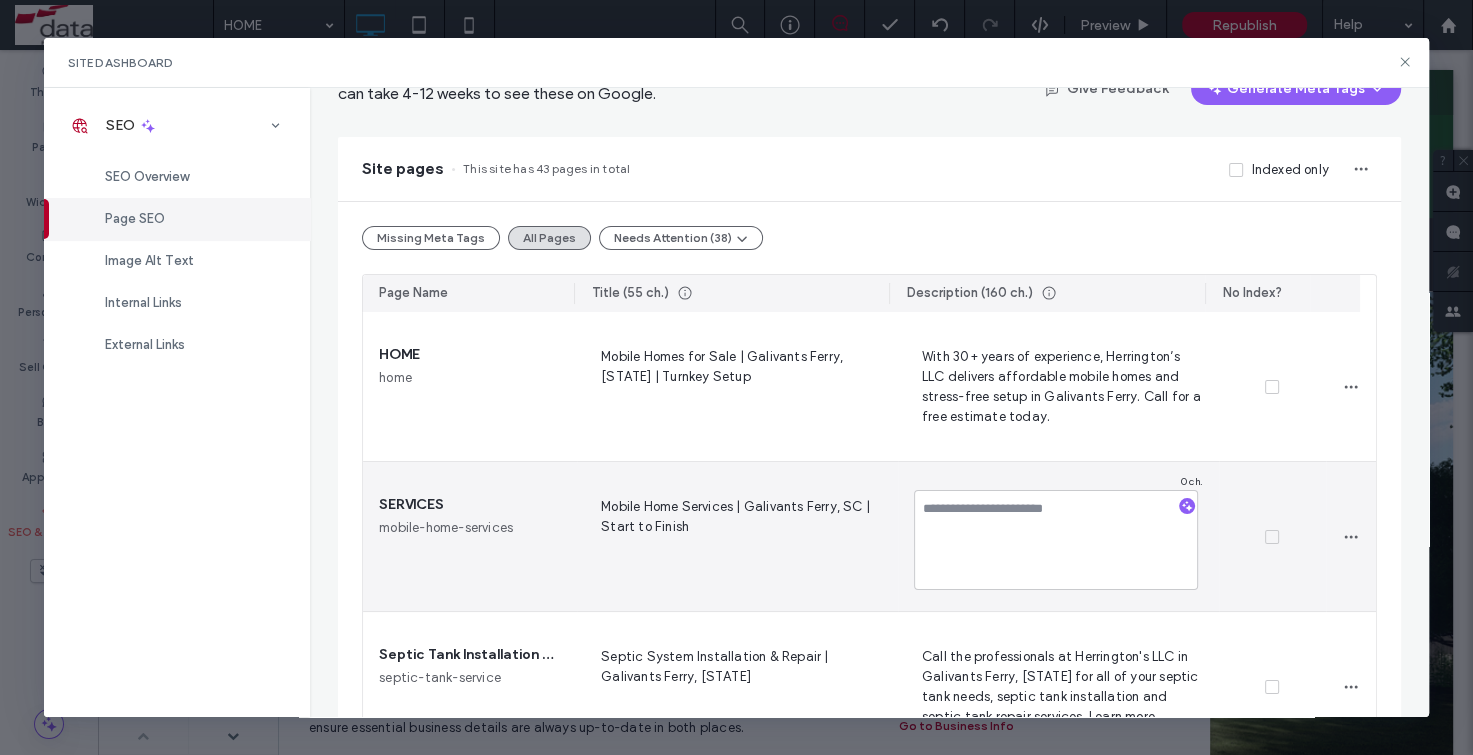 type on "**********" 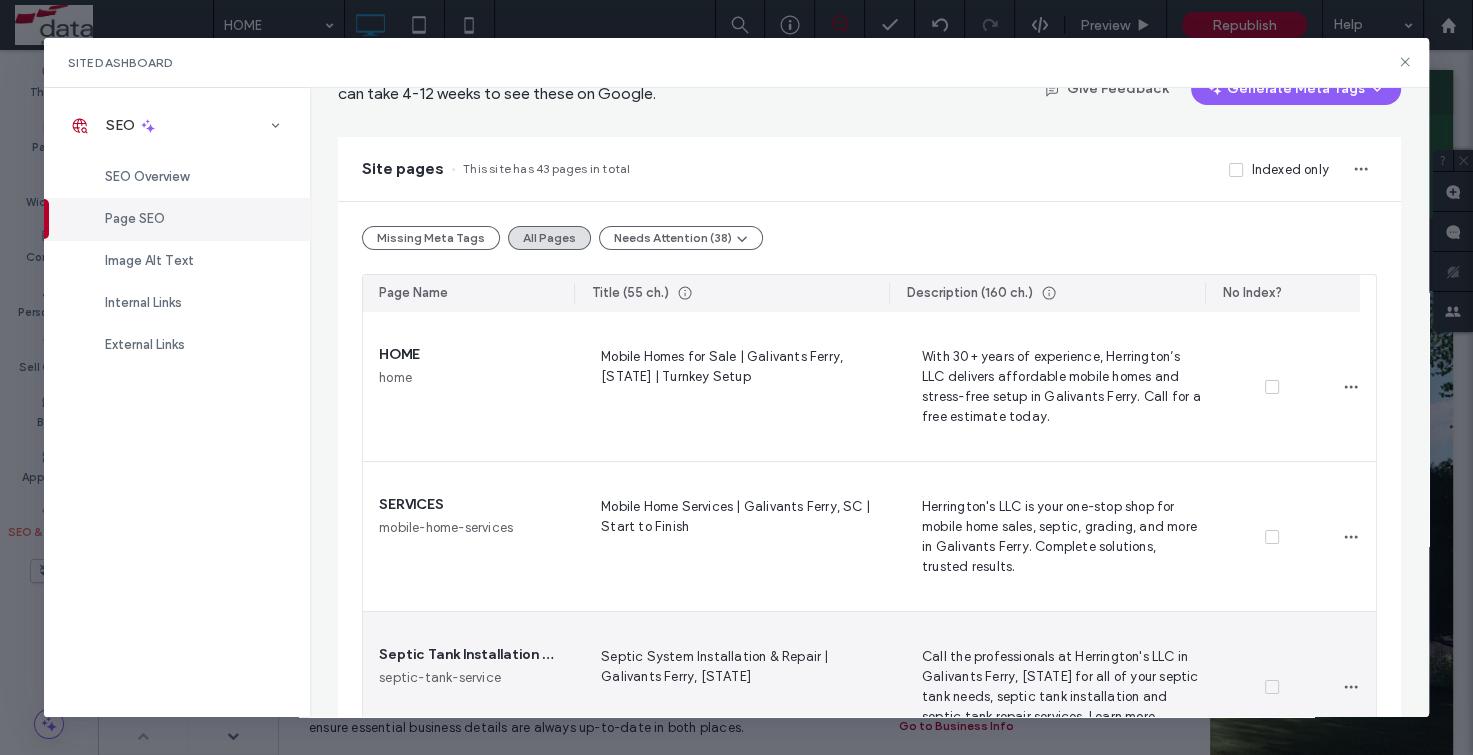 click on "Septic System Installation & Repair | Galivants Ferry, [STATE]" at bounding box center [737, 686] 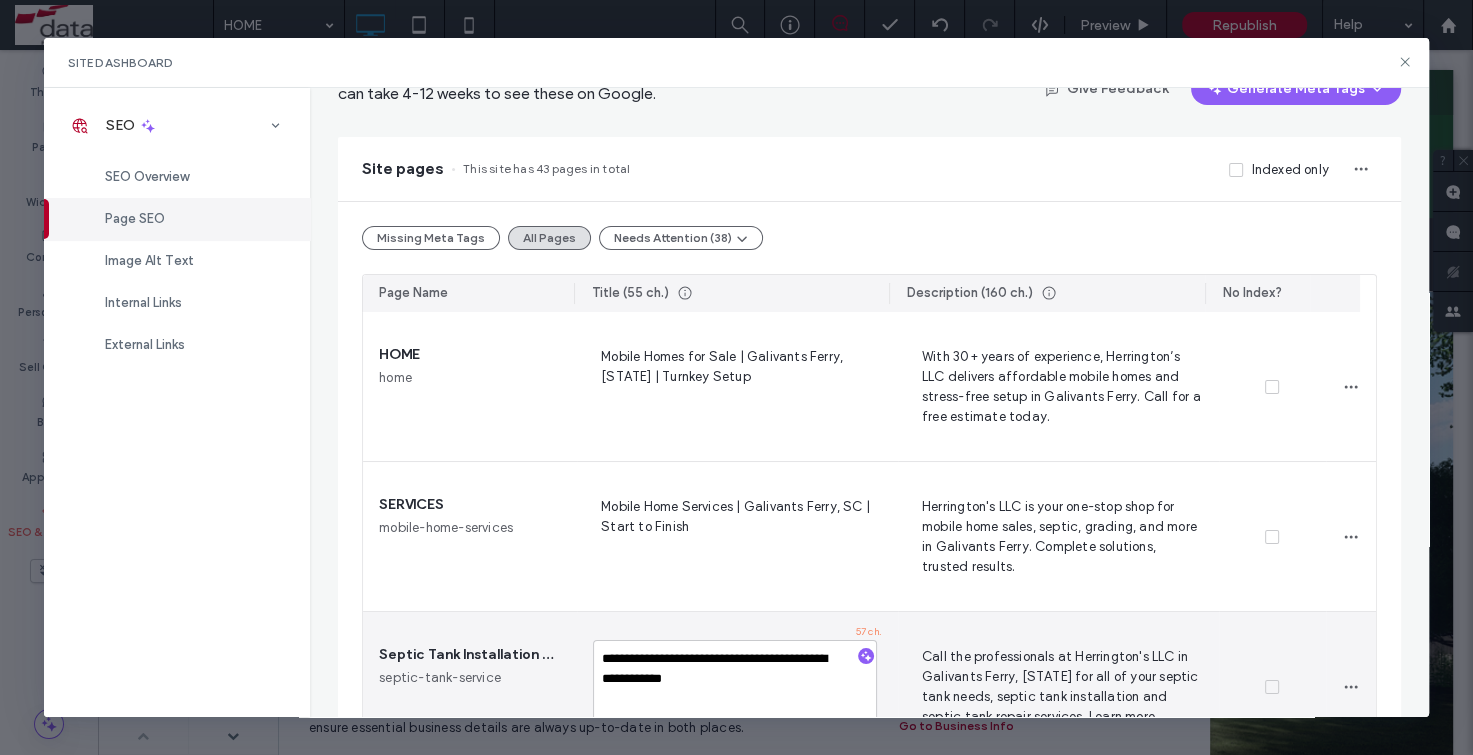 click on "**********" at bounding box center (735, 690) 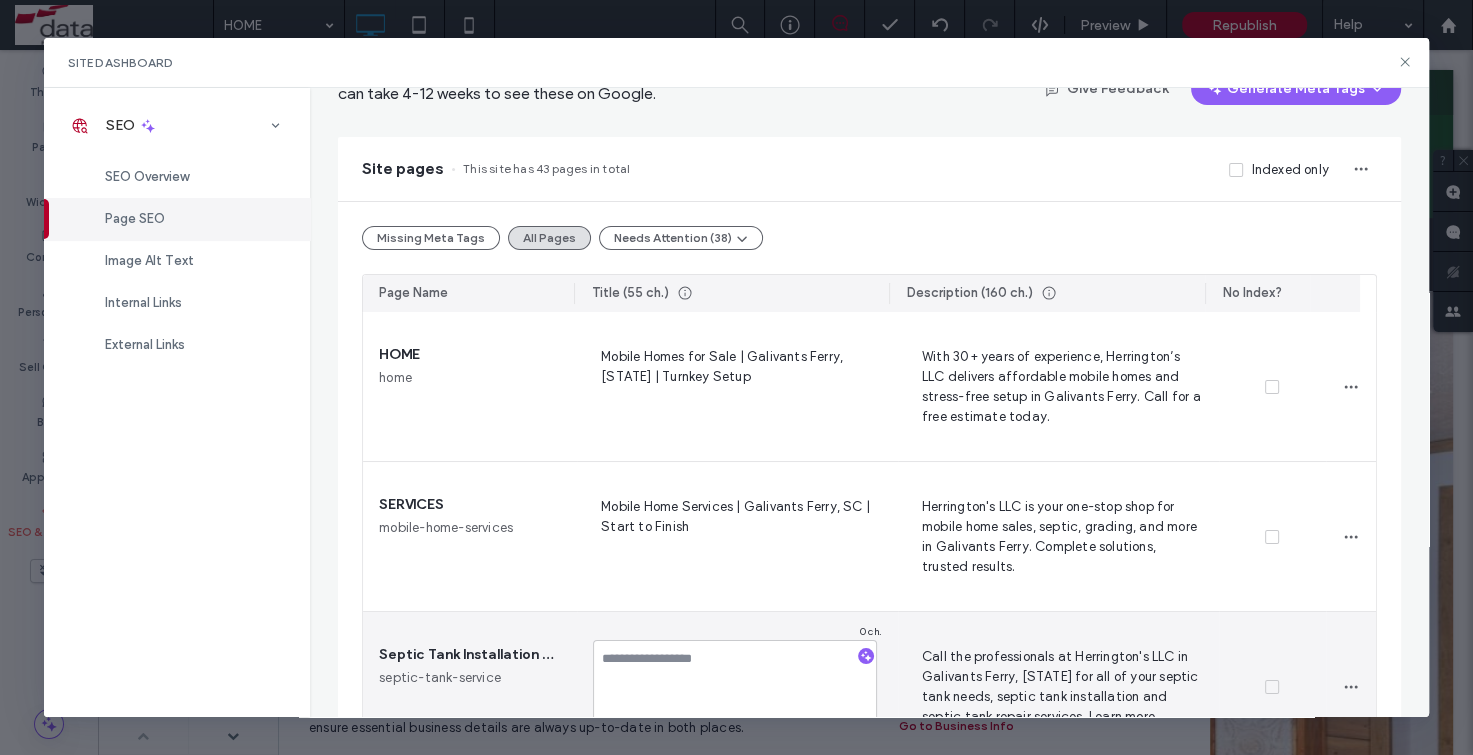 type on "**********" 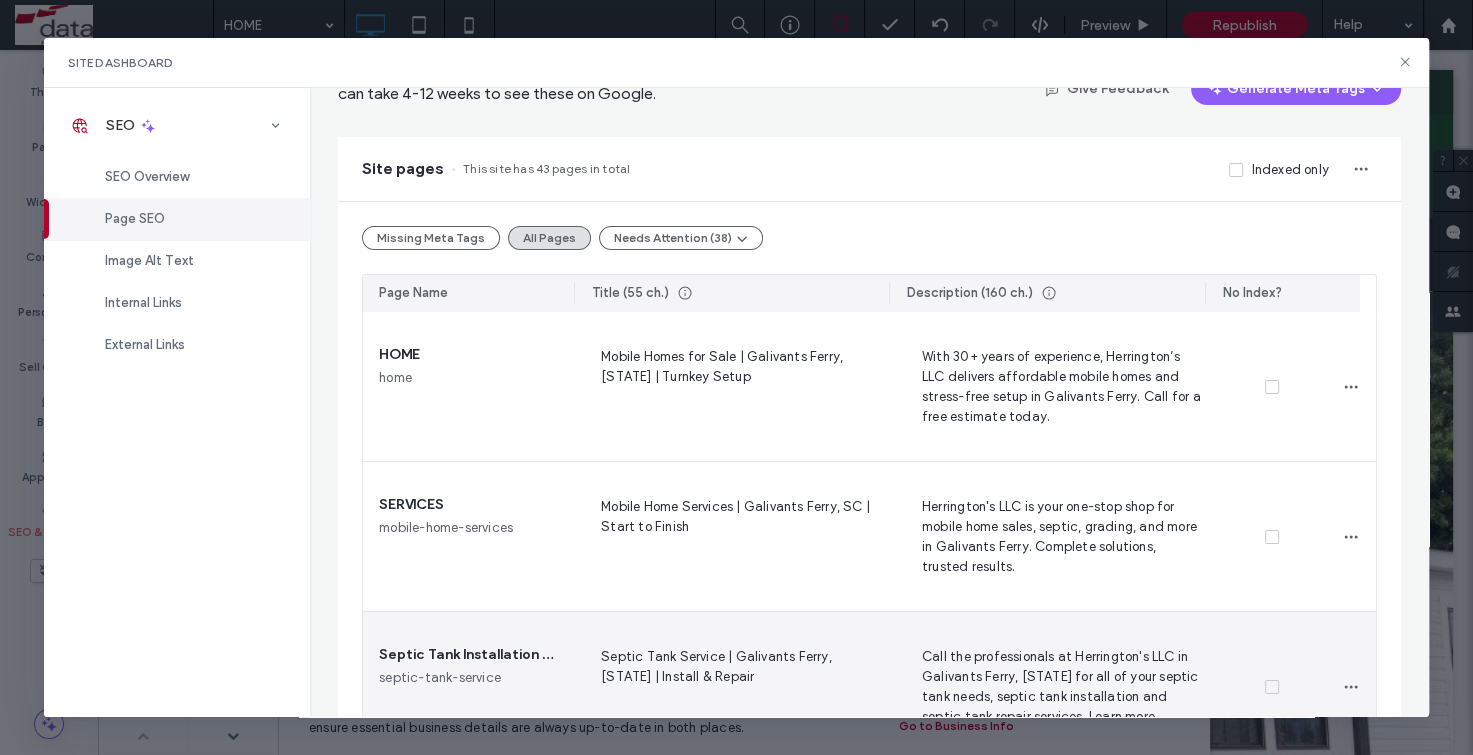 click on "Call the professionals at Herrington's LLC in Galivants Ferry, [STATE] for all of your septic tank needs, septic tank installation and septic tank repair services. Learn more." at bounding box center [1058, 686] 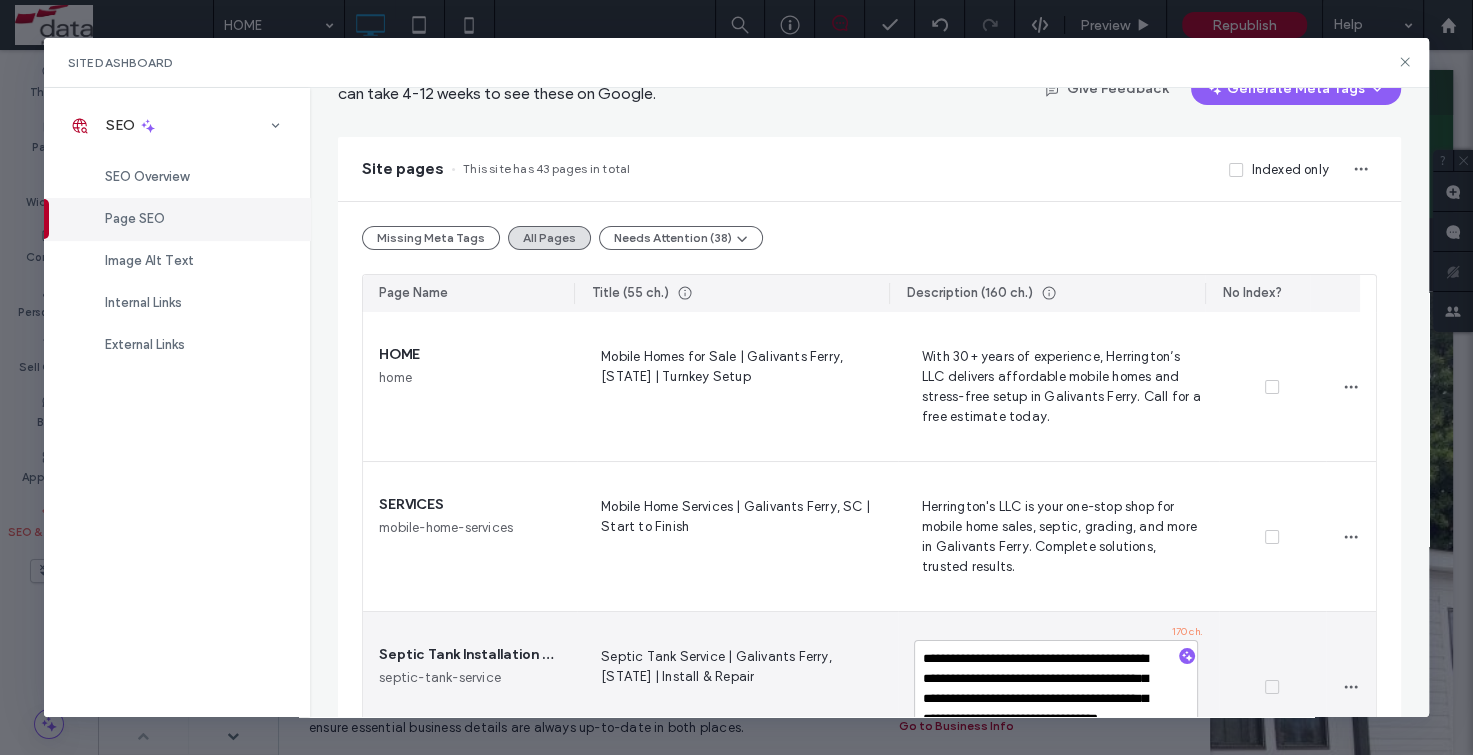 click on "**********" at bounding box center (1056, 690) 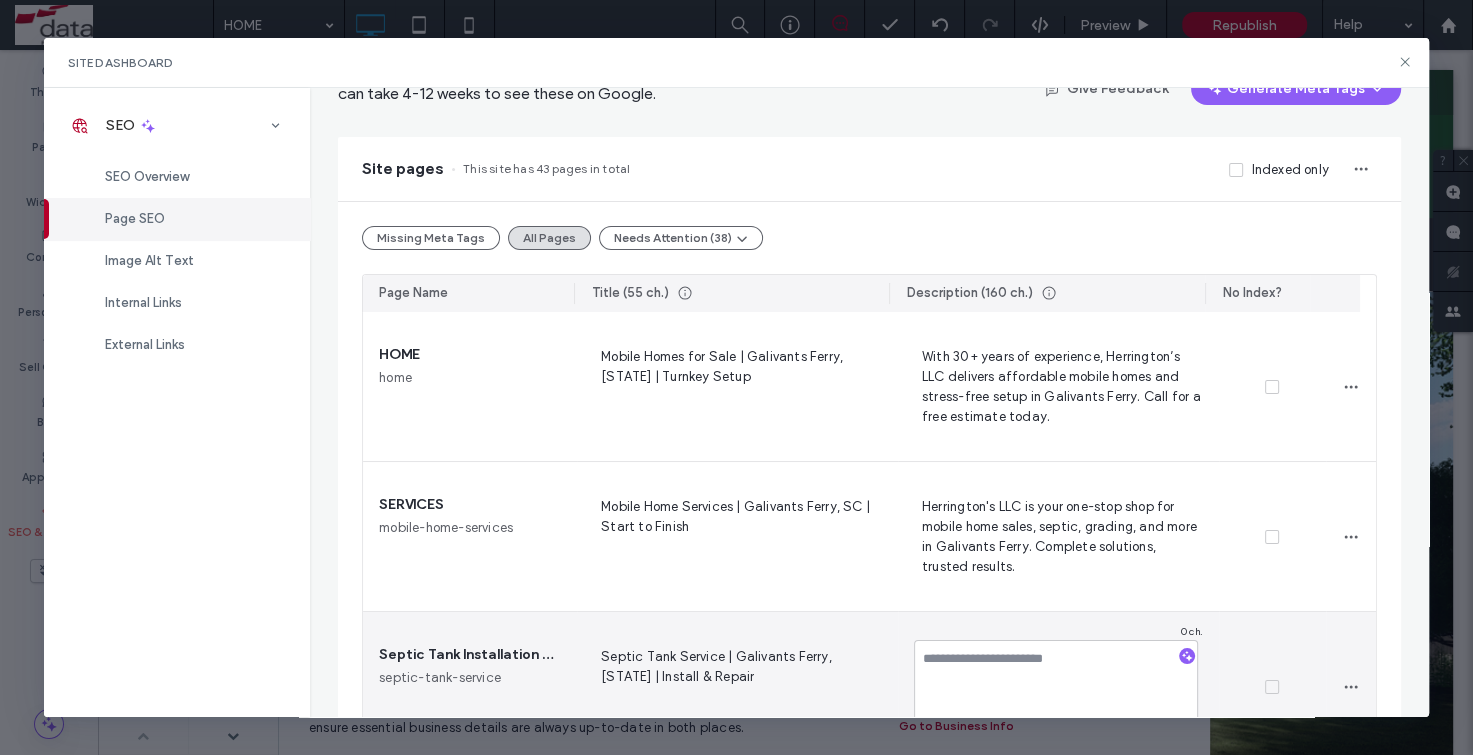 type on "**********" 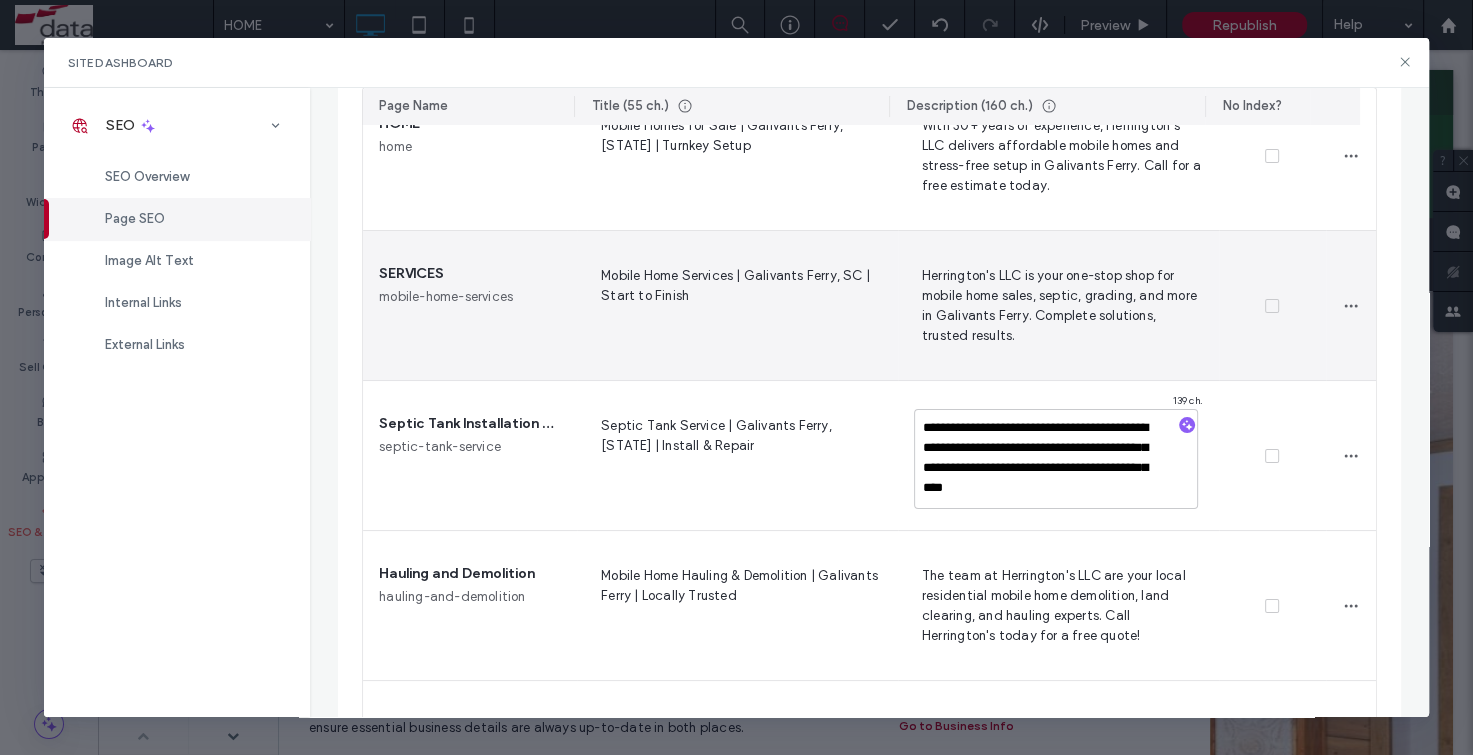 scroll, scrollTop: 564, scrollLeft: 0, axis: vertical 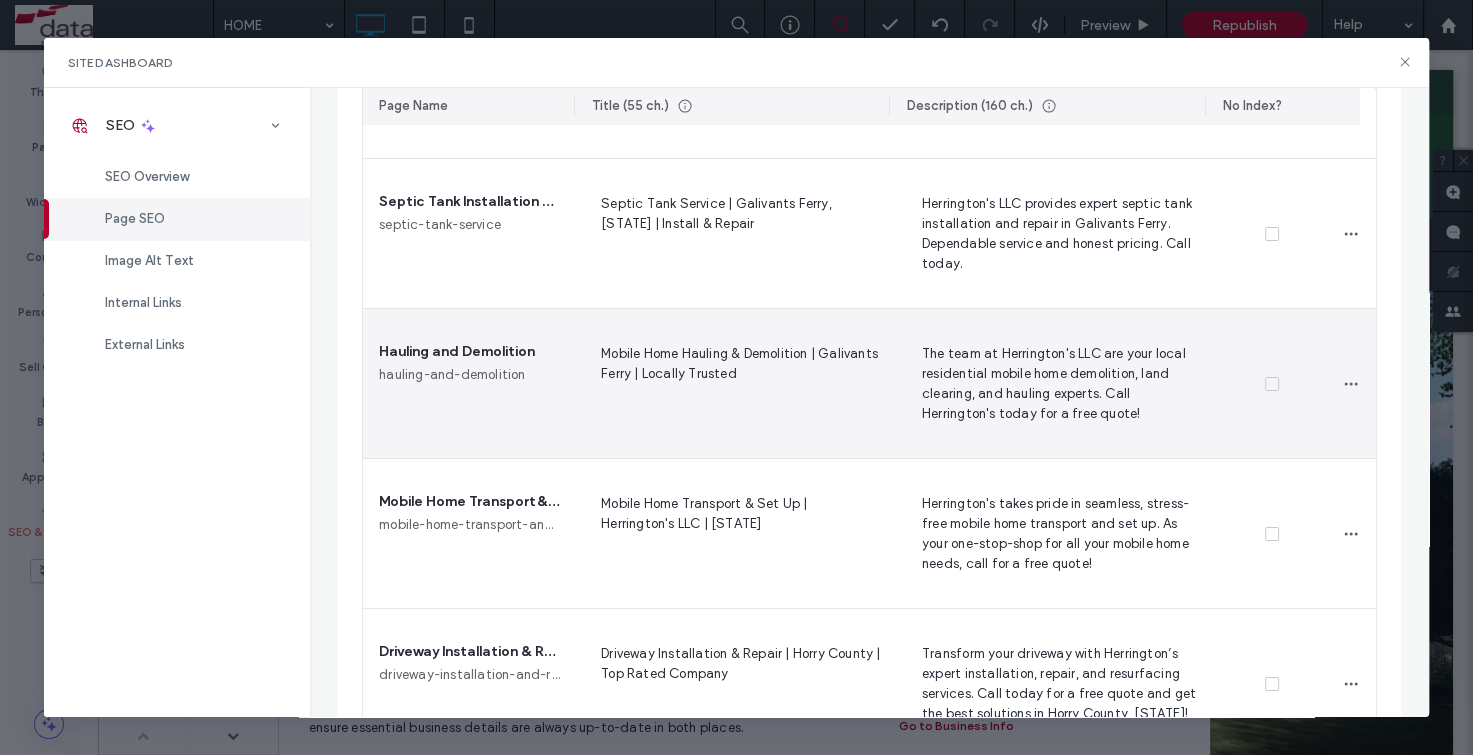click on "Mobile Home Hauling & Demolition  | Galivants Ferry | Locally Trusted" at bounding box center [737, 383] 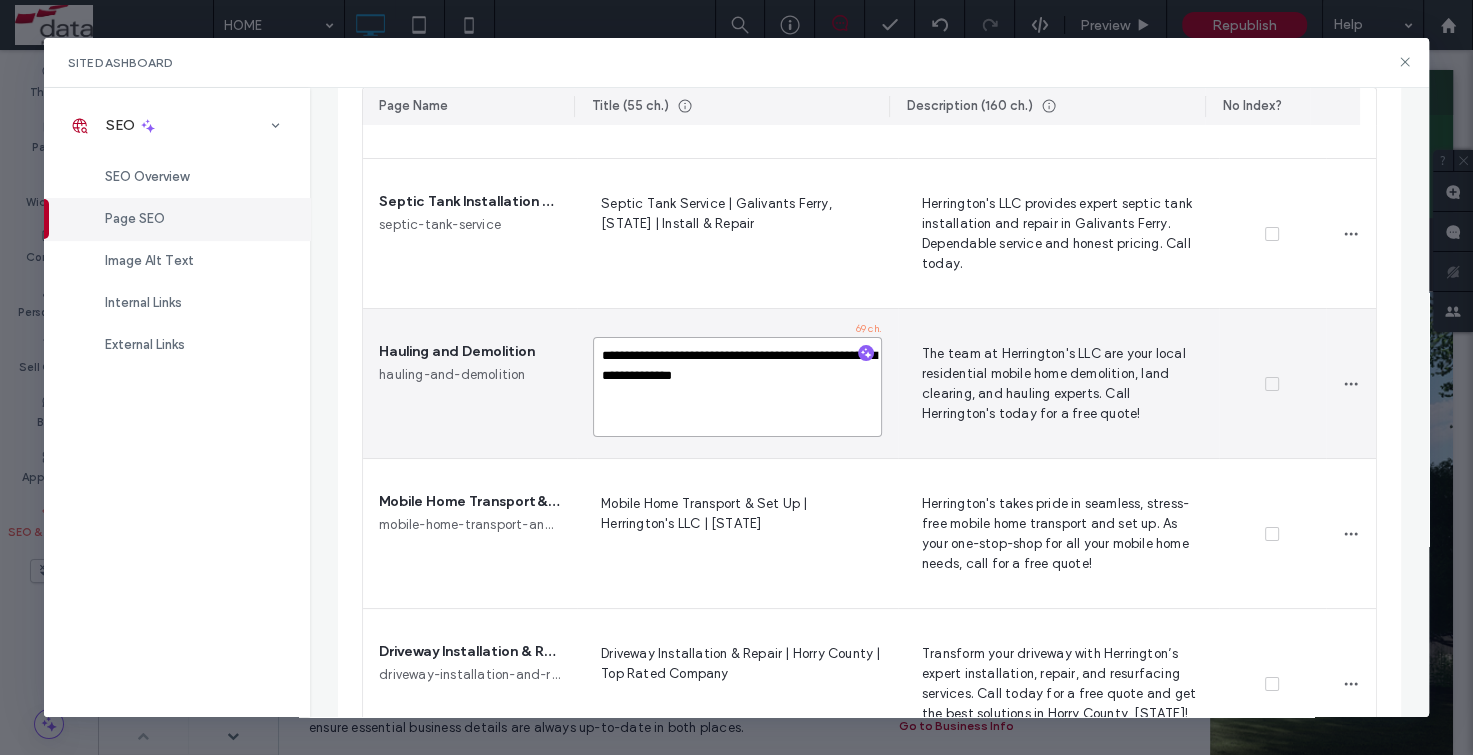 click on "**********" at bounding box center [737, 387] 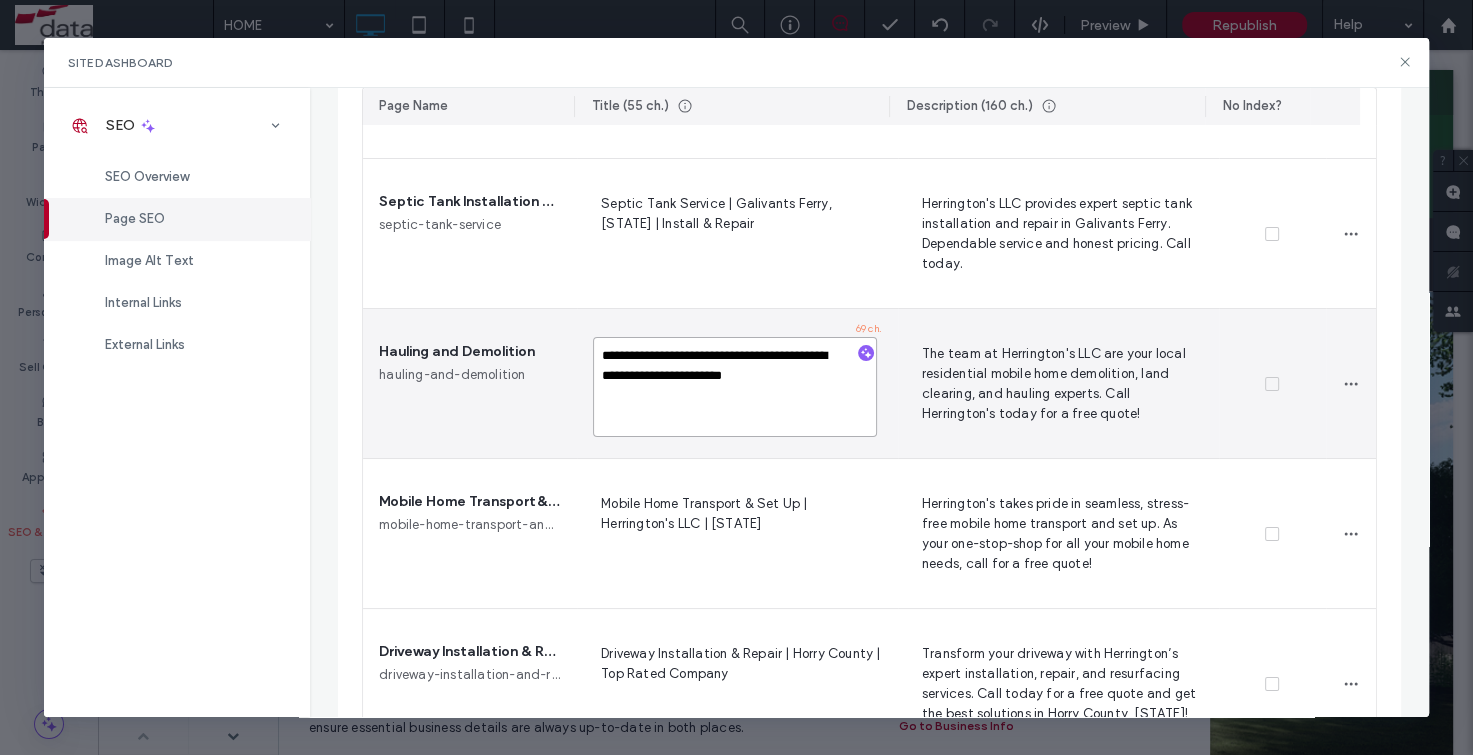 click on "**********" at bounding box center (735, 387) 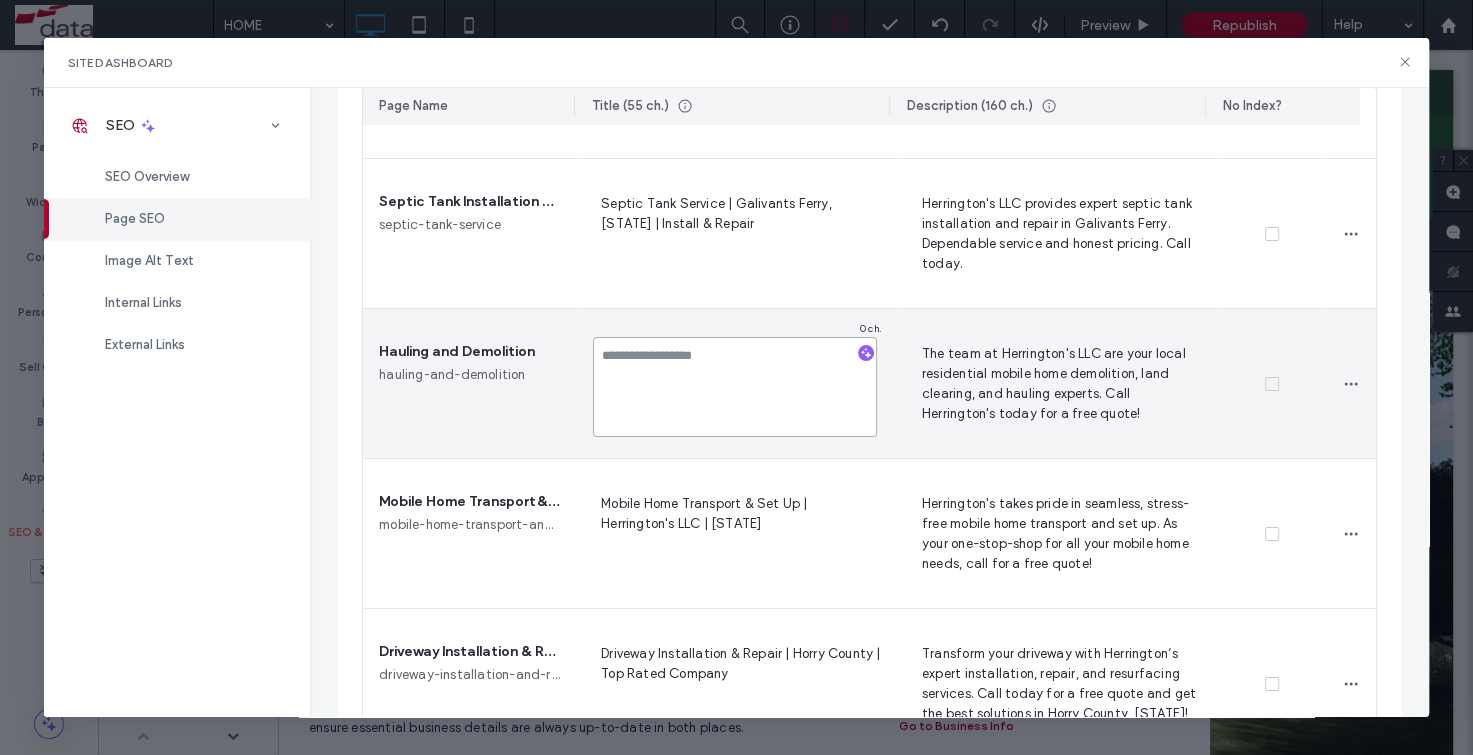 paste on "**********" 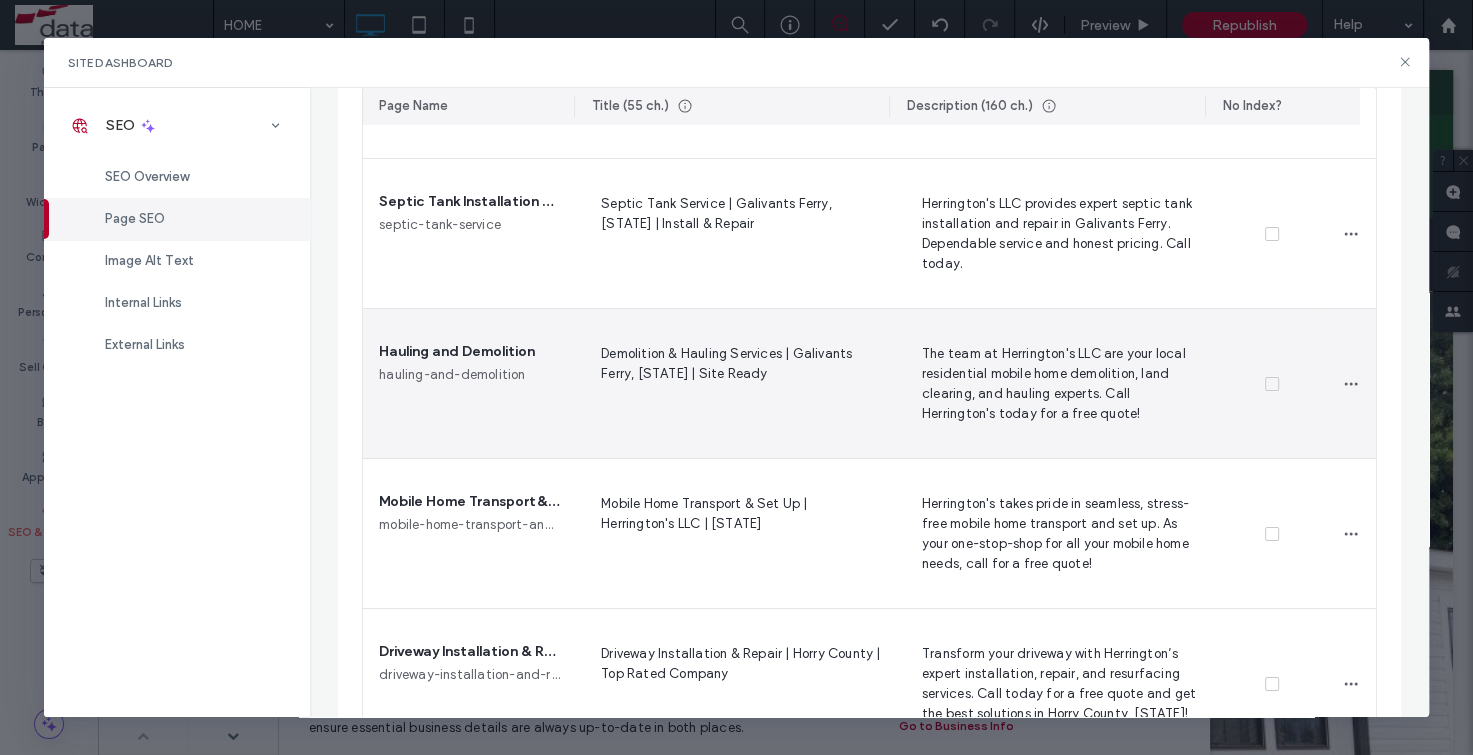 click on "The team at Herrington's LLC are your local residential mobile home demolition, land clearing, and hauling experts. Call Herrington's today for a free quote!" at bounding box center (1058, 383) 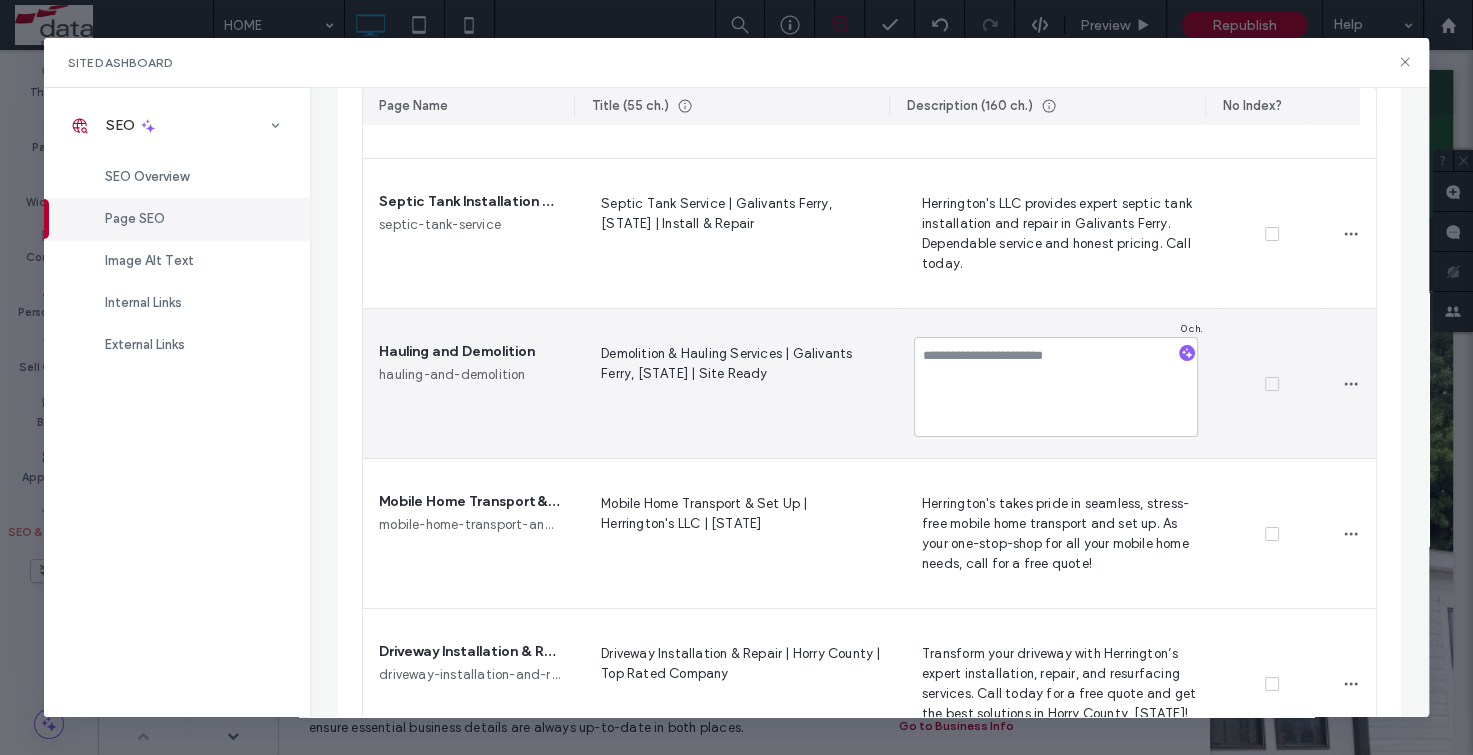 type on "**********" 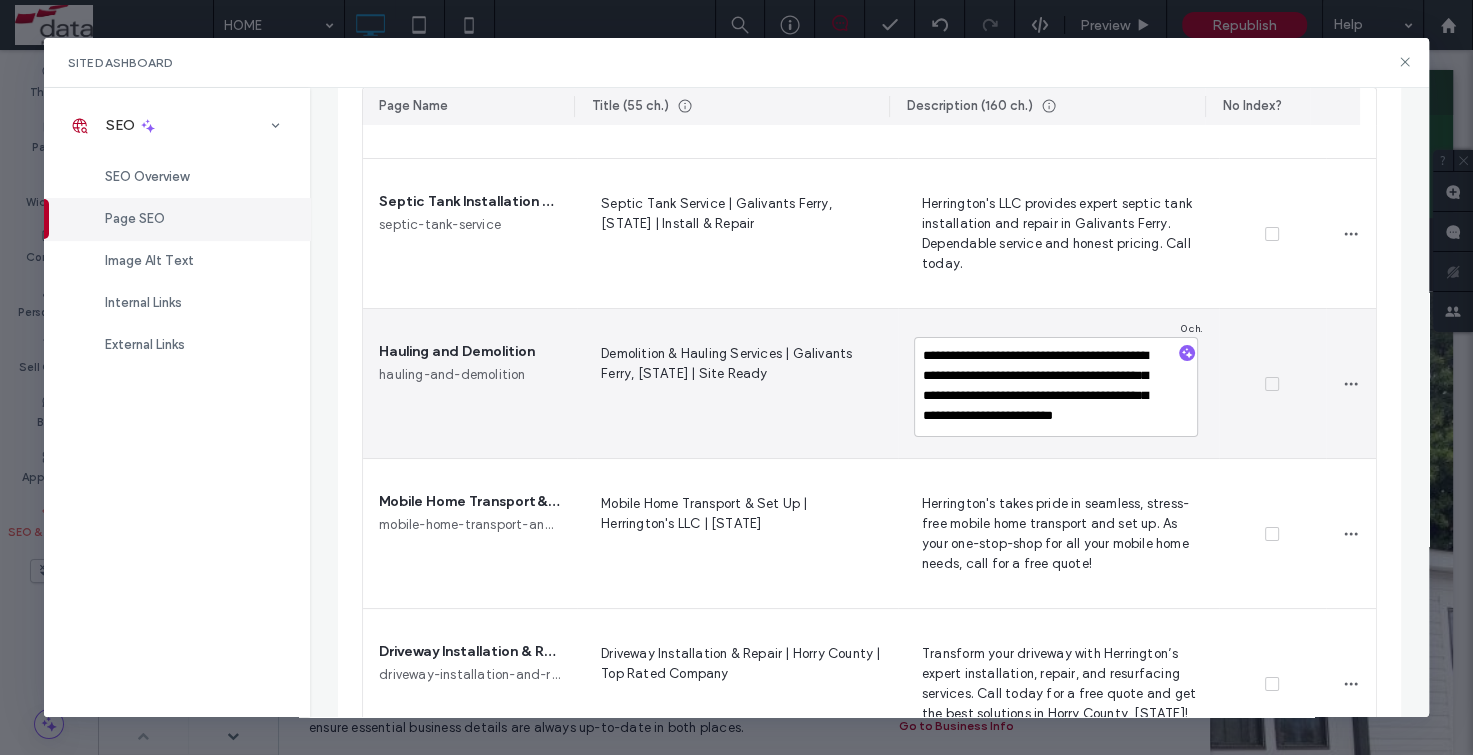 scroll, scrollTop: 7, scrollLeft: 0, axis: vertical 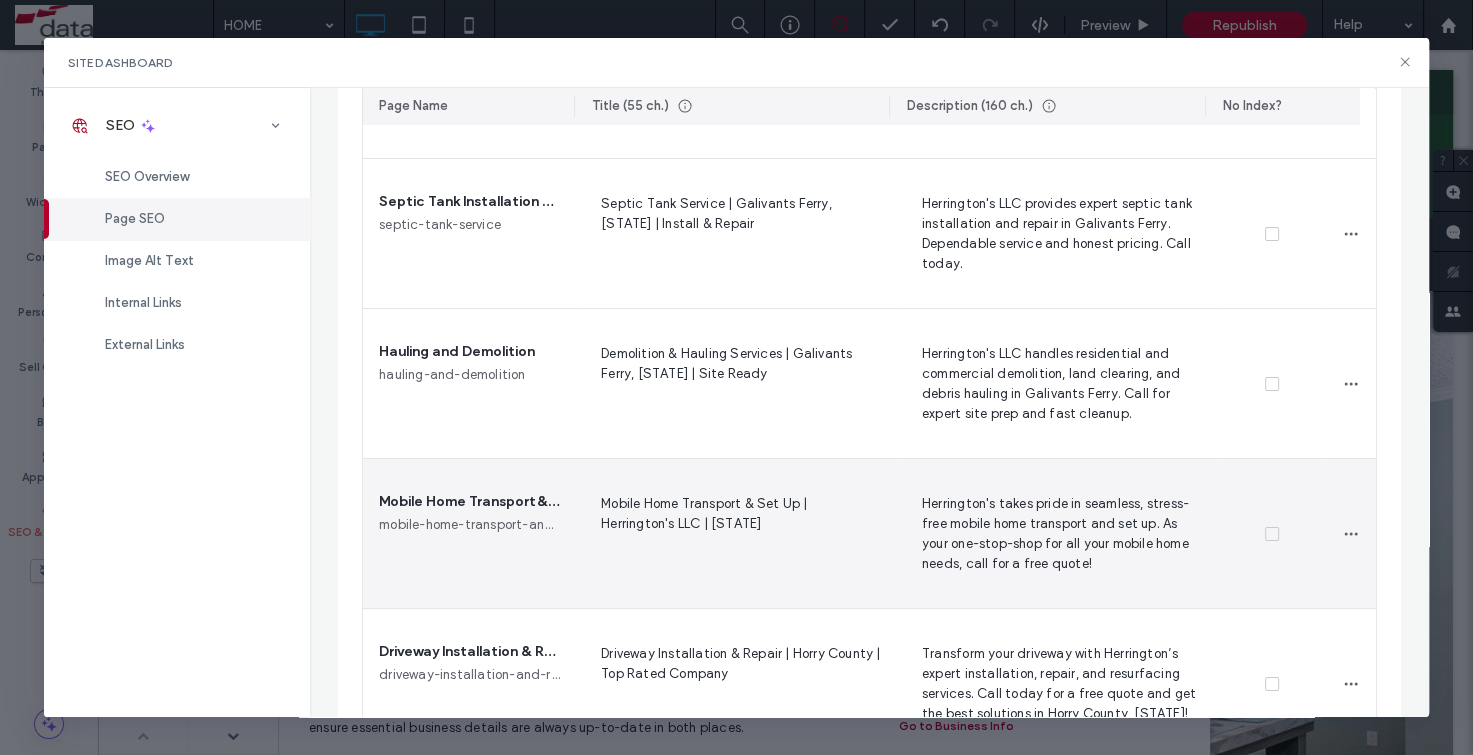 click on "Mobile Home Transport & Set Up | Herrington's LLC | [STATE]" at bounding box center [737, 533] 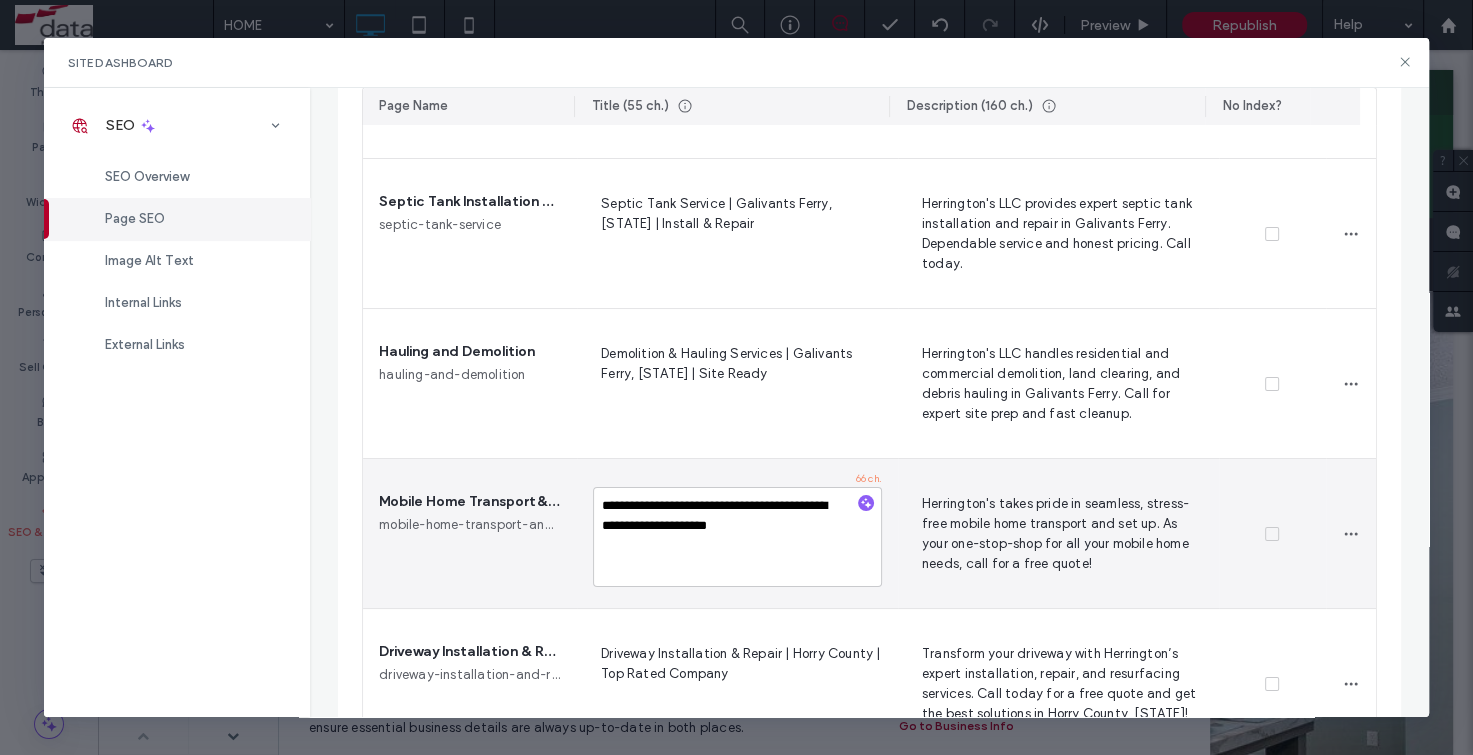 click on "**********" at bounding box center [737, 537] 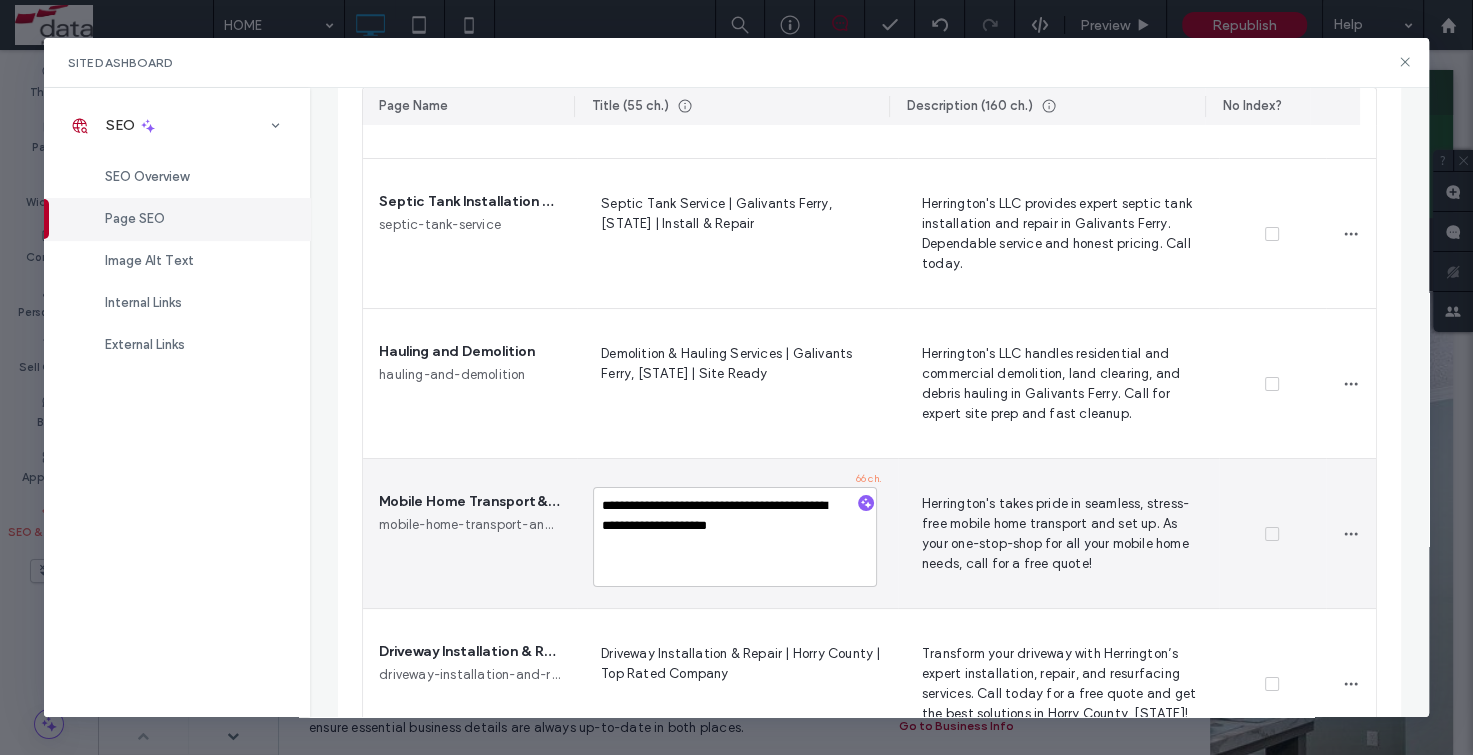 click on "**********" at bounding box center (735, 537) 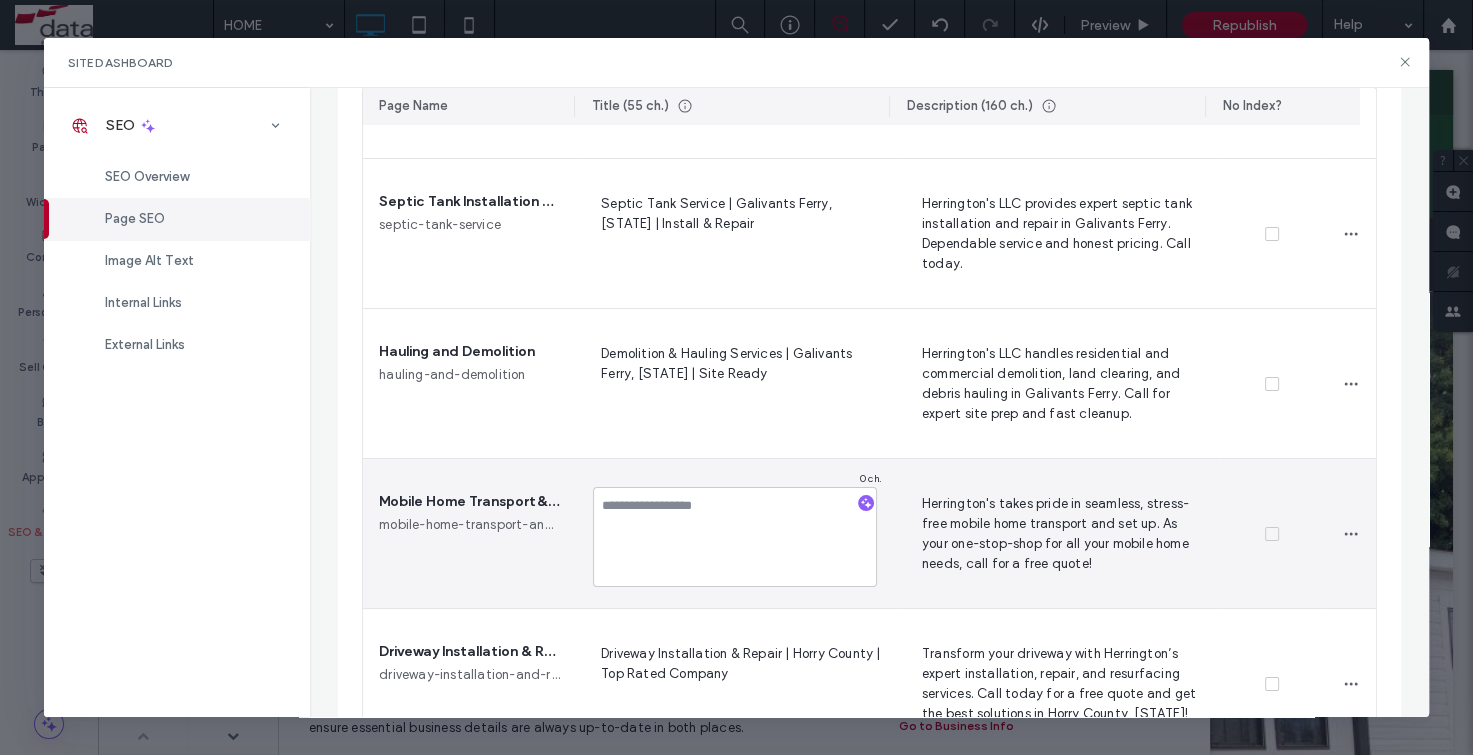 type on "**********" 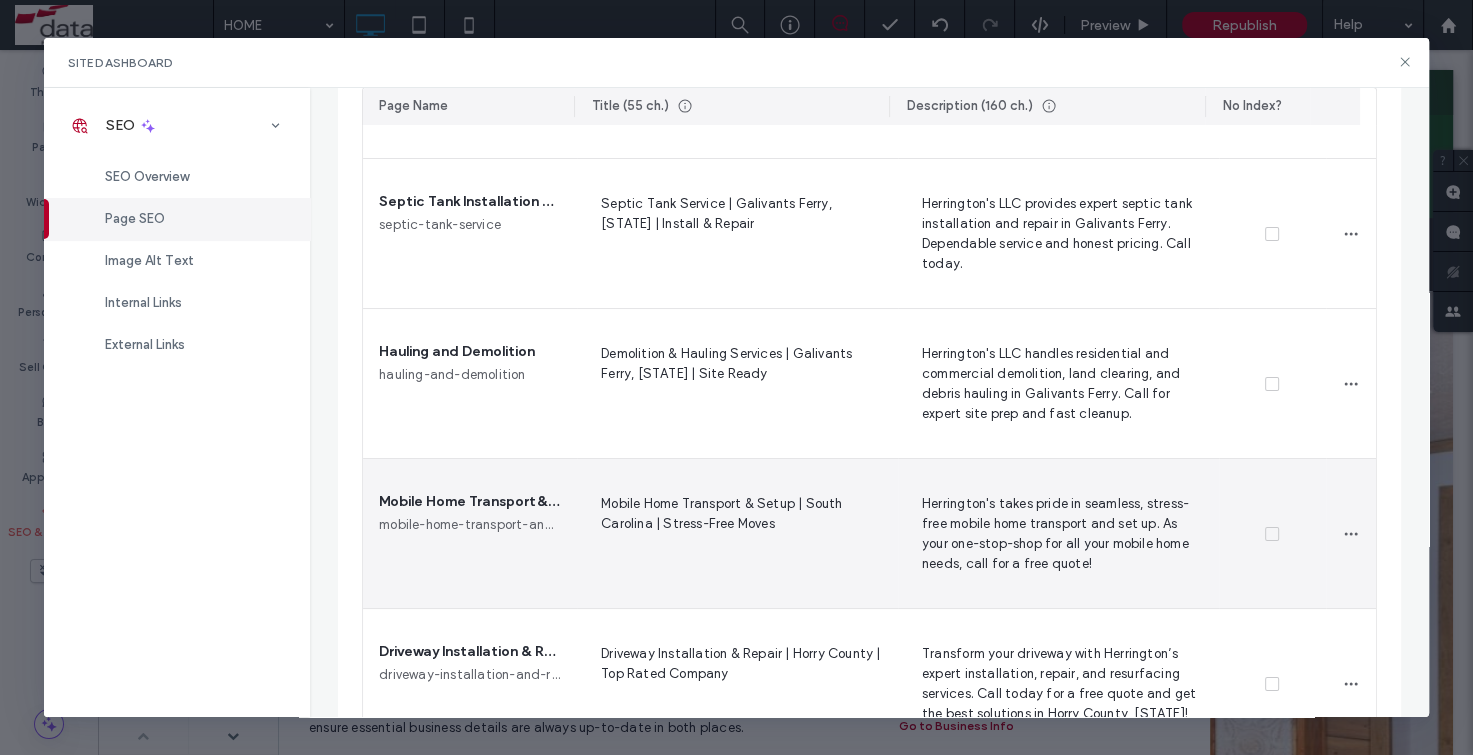 click on "Herrington's takes pride in seamless, stress-free mobile home transport and set up. As your one-stop-shop for all your mobile home needs, call for a free quote!" at bounding box center [1058, 533] 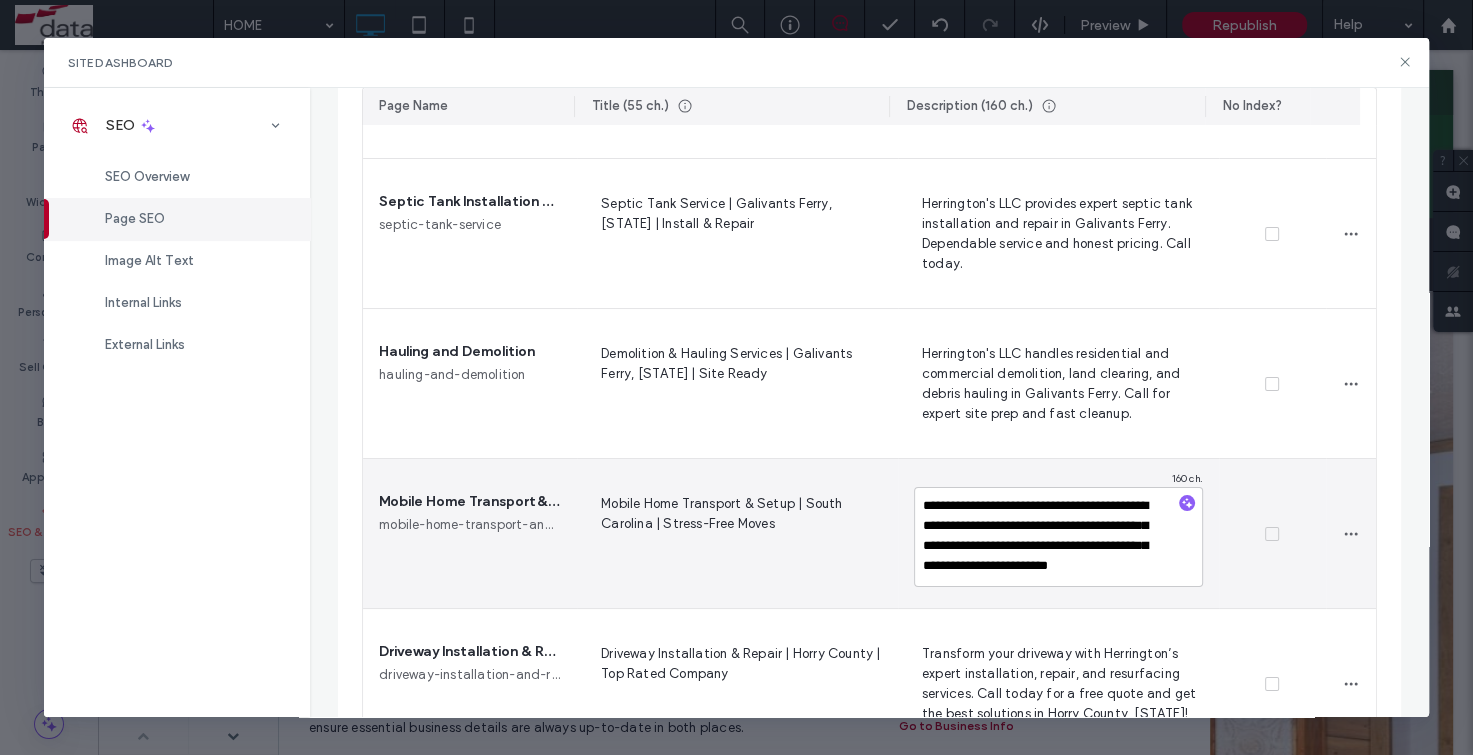 click on "**********" at bounding box center (1058, 537) 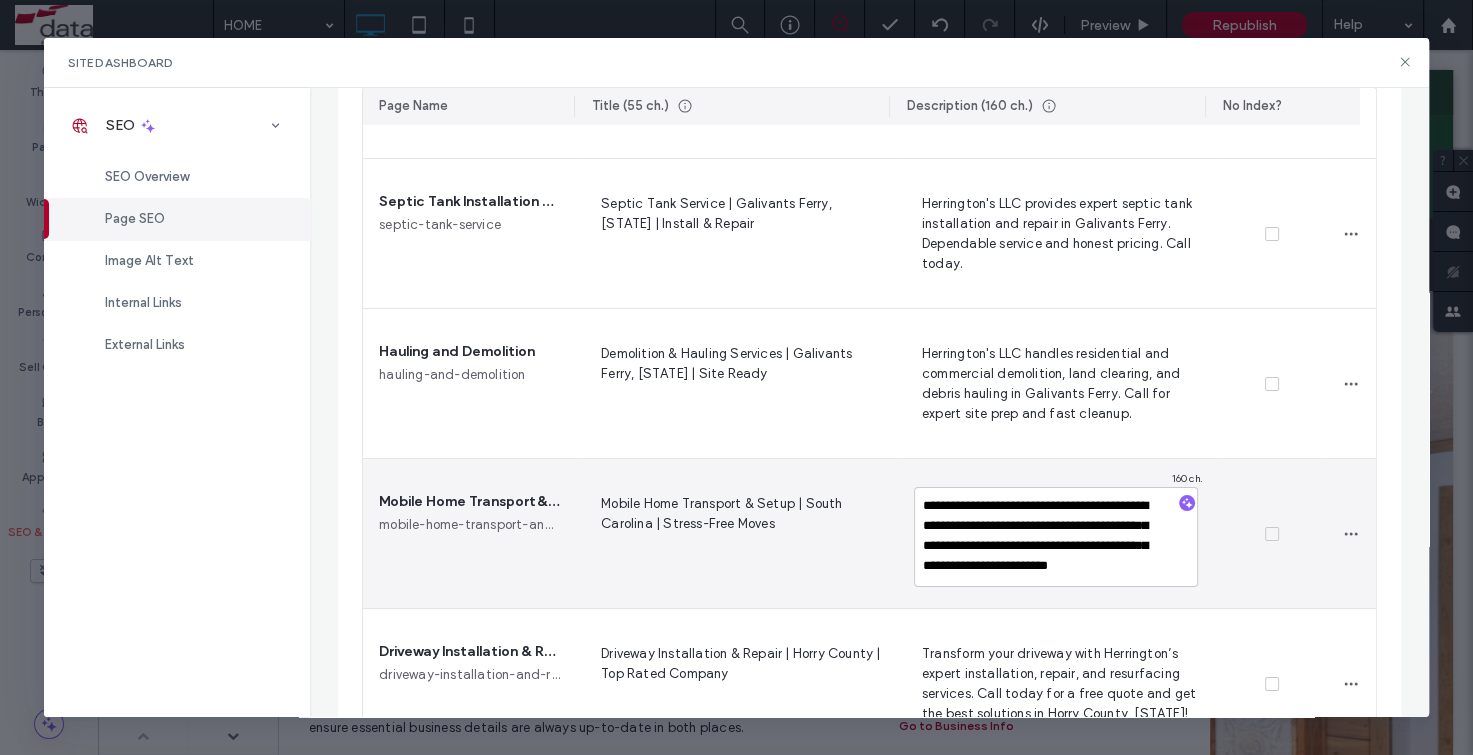 click on "**********" at bounding box center (1056, 537) 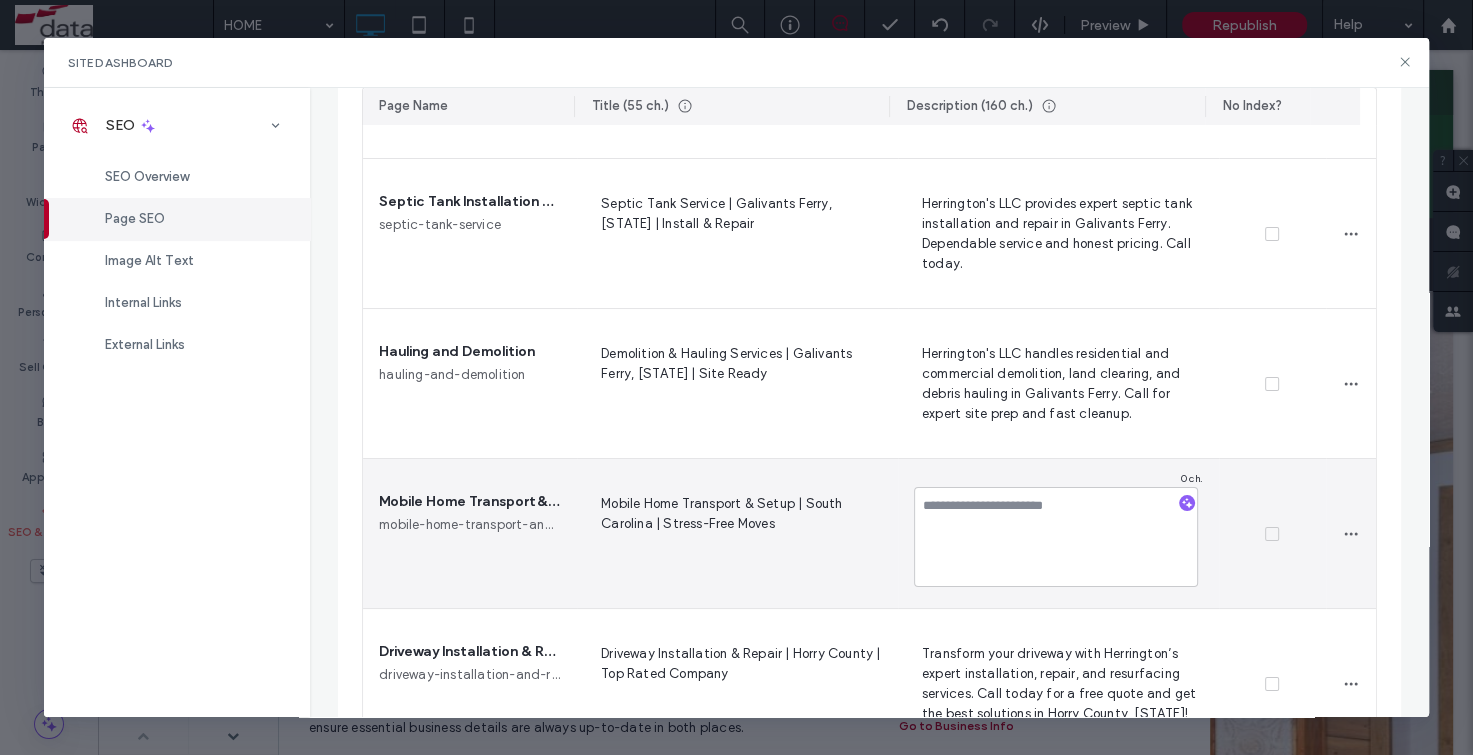 type on "**********" 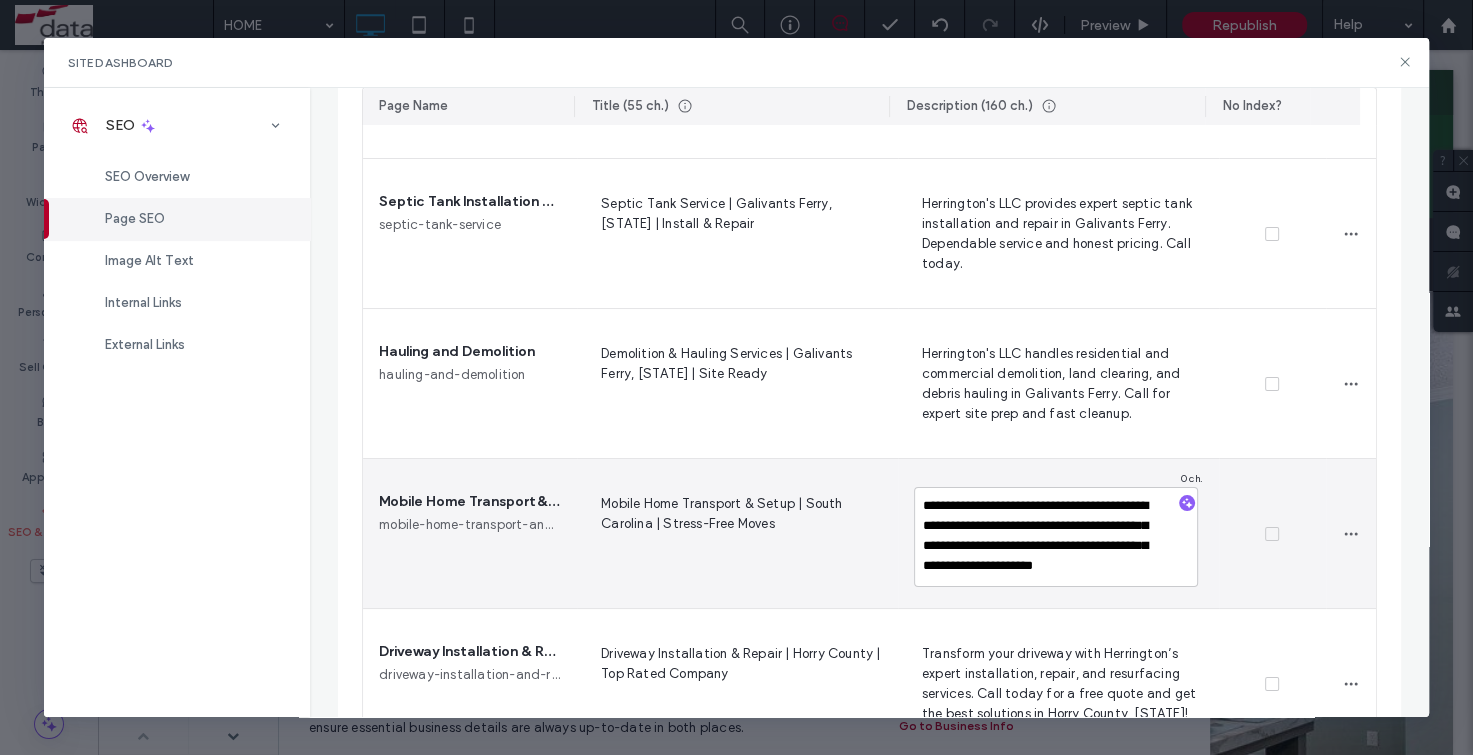 scroll, scrollTop: 7, scrollLeft: 0, axis: vertical 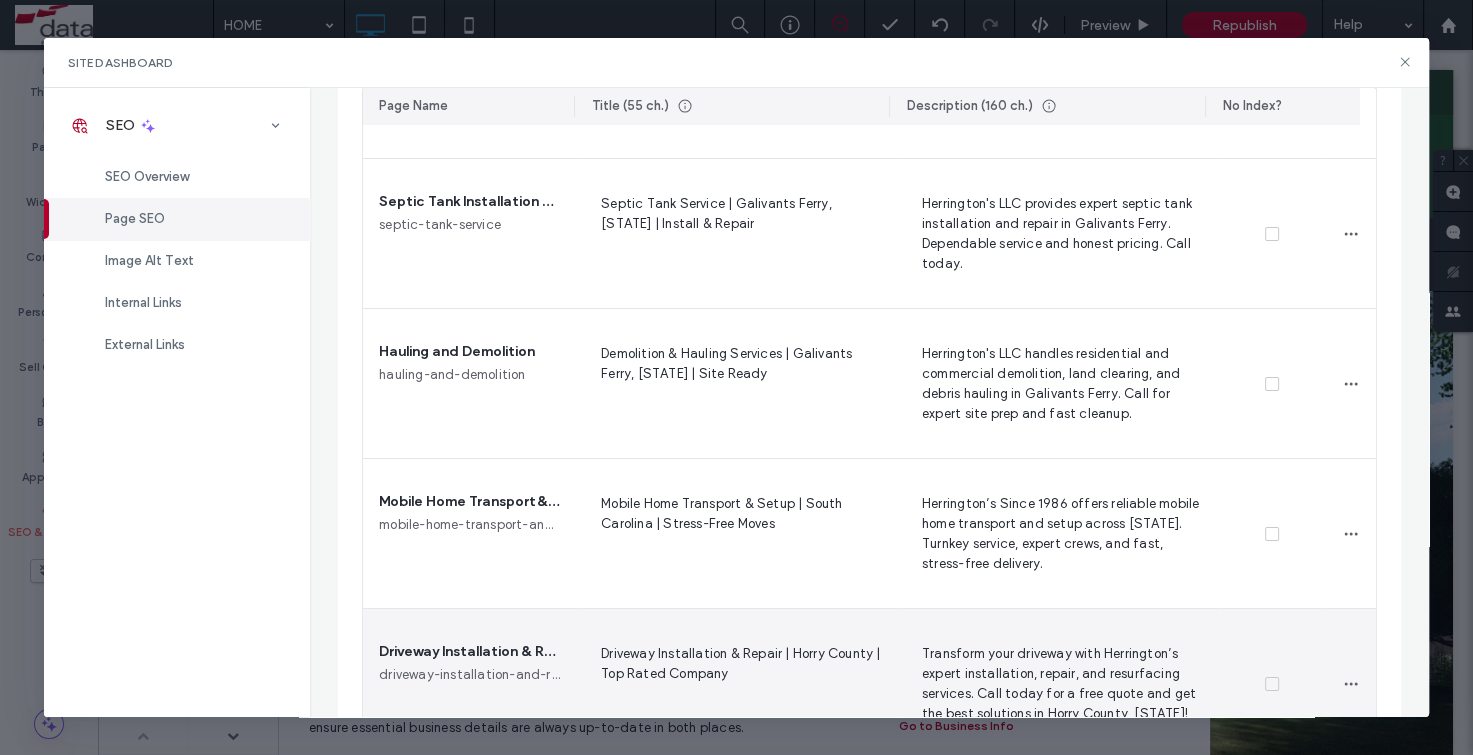 drag, startPoint x: 667, startPoint y: 572, endPoint x: 695, endPoint y: 618, distance: 53.851646 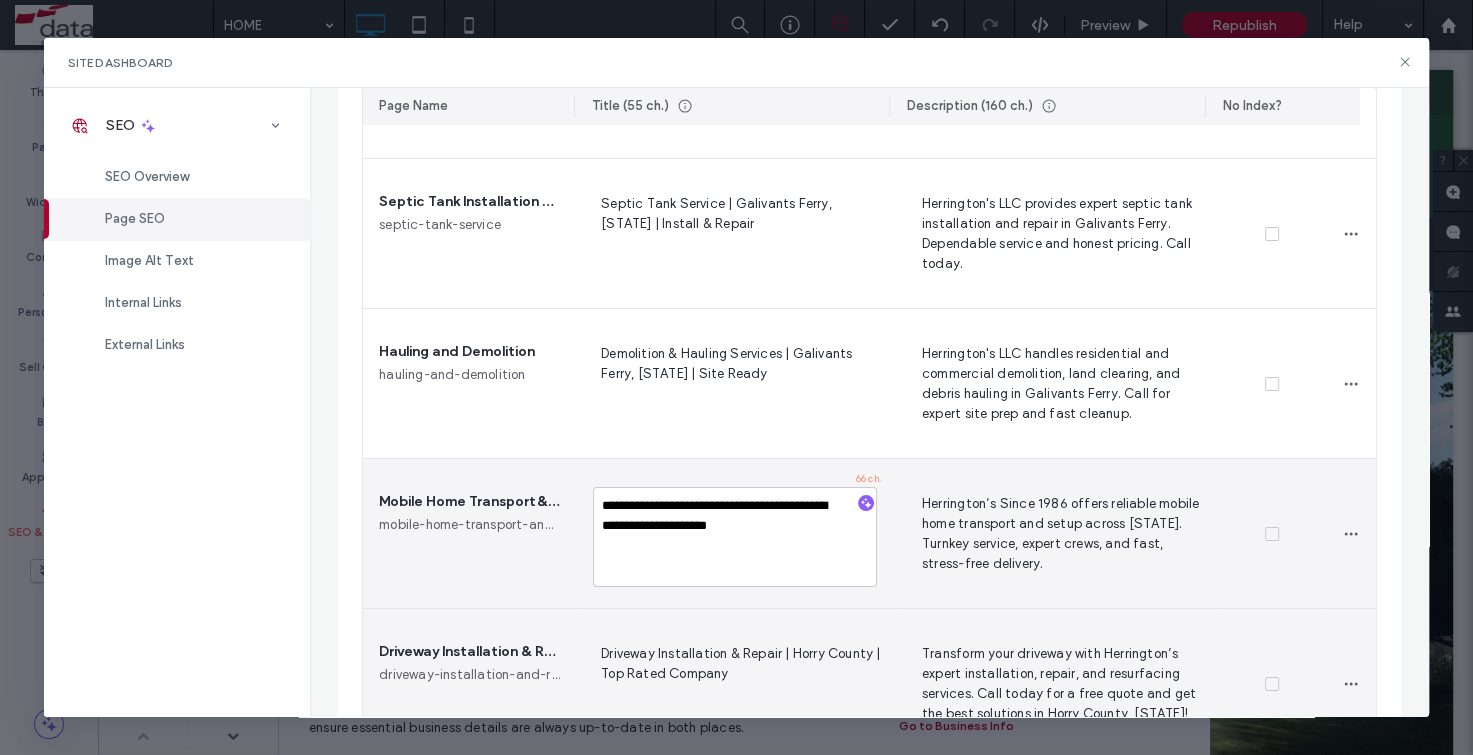 click on "Driveway Installation & Repair | Horry County | Top Rated Company" at bounding box center (737, 683) 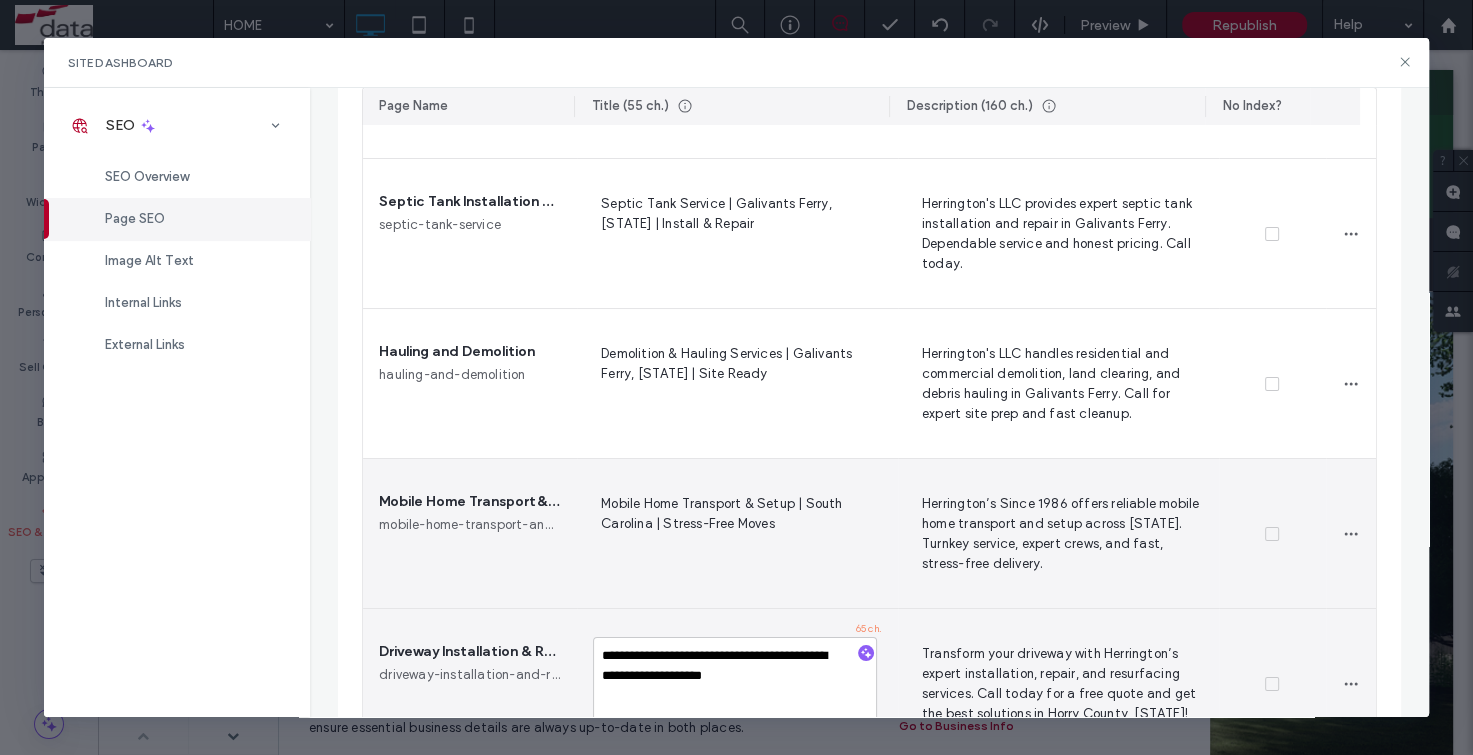 click on "**********" at bounding box center [735, 687] 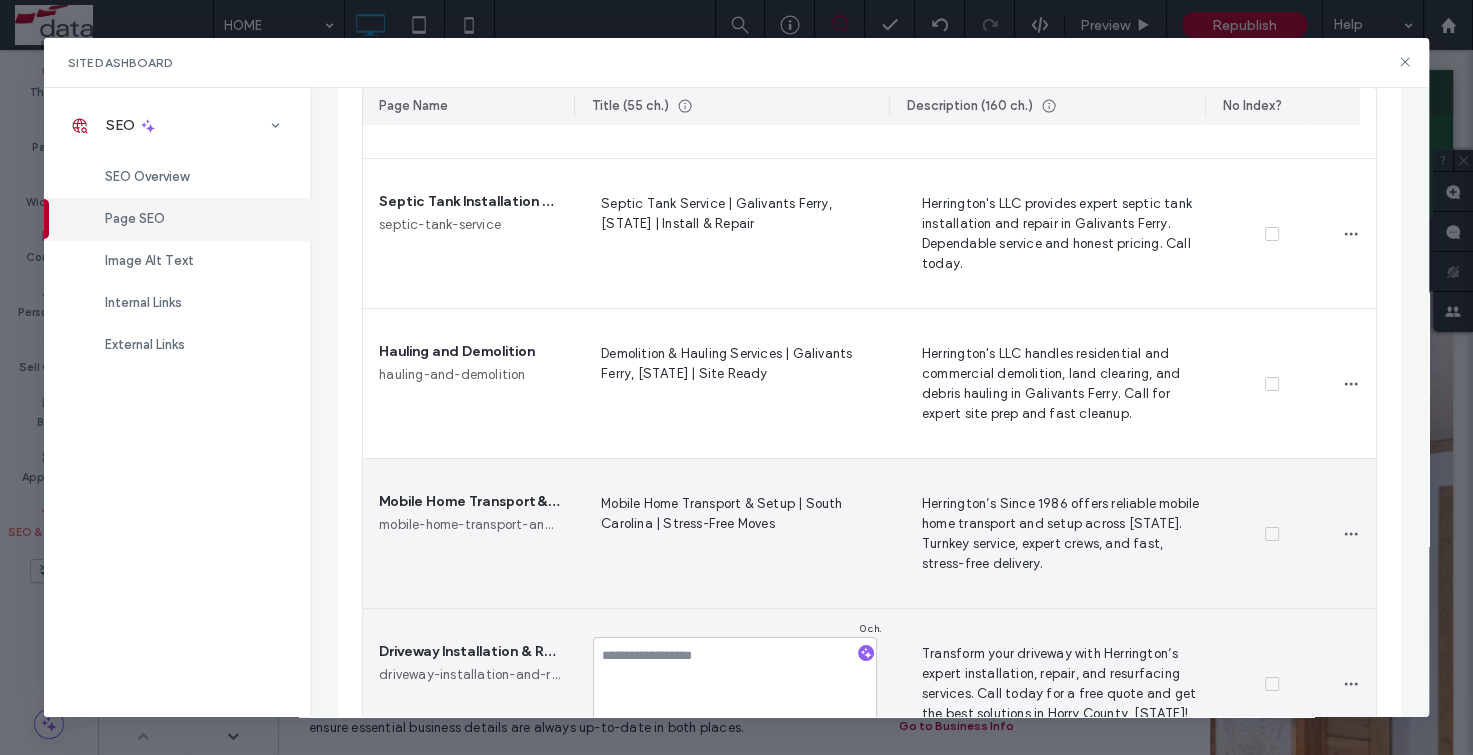 type on "**********" 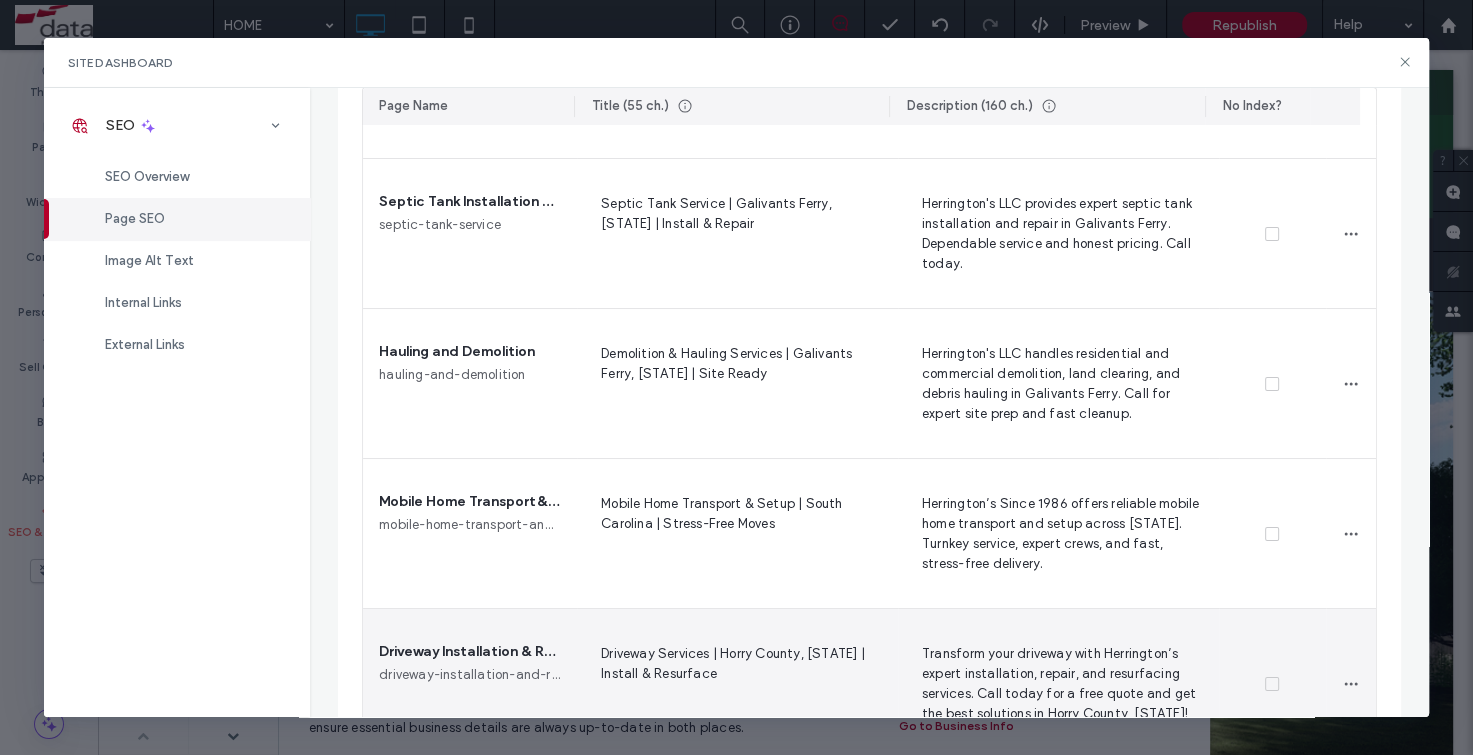 click on "Transform your driveway with Herrington’s expert installation, repair, and resurfacing services. Call today for a free quote and get the best solutions in Horry County, [STATE]!" at bounding box center (1058, 683) 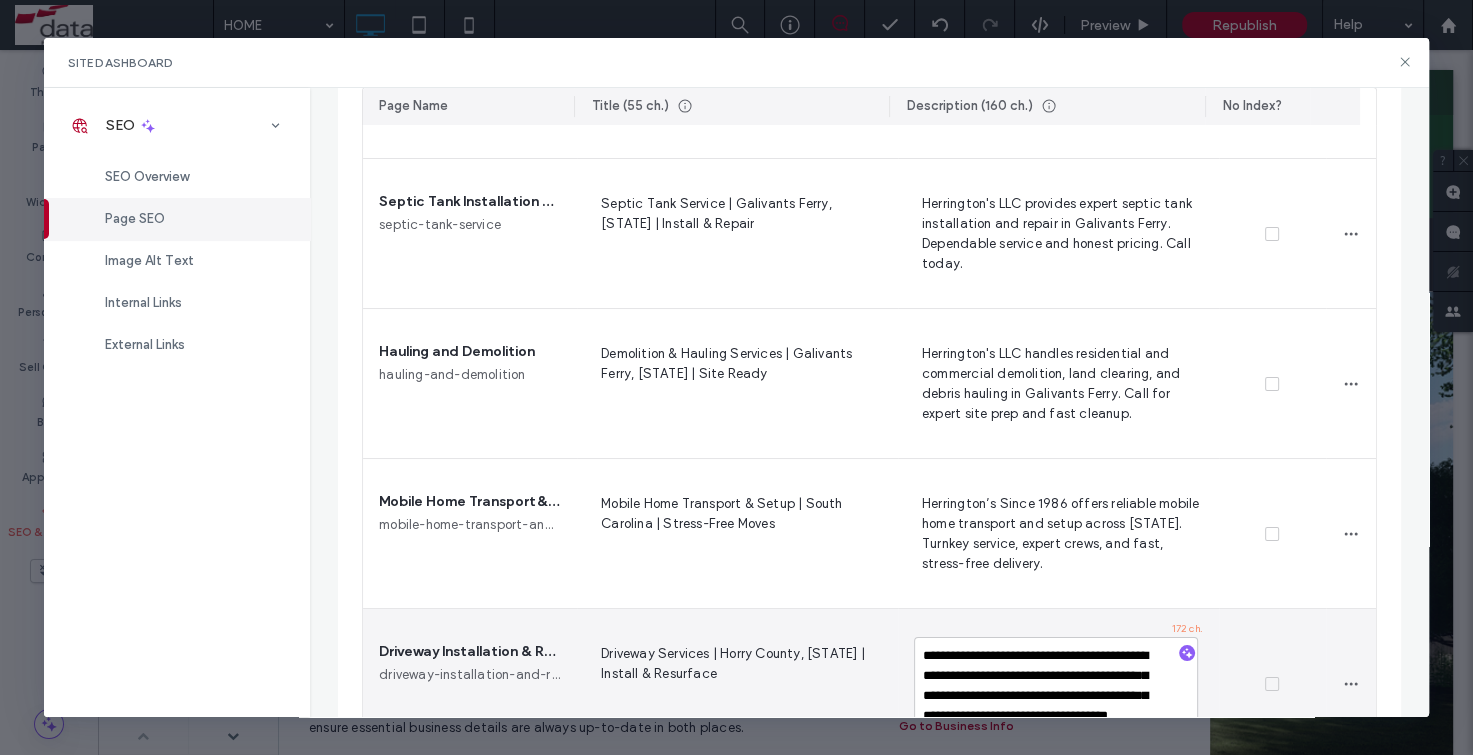 click on "**********" at bounding box center [1056, 687] 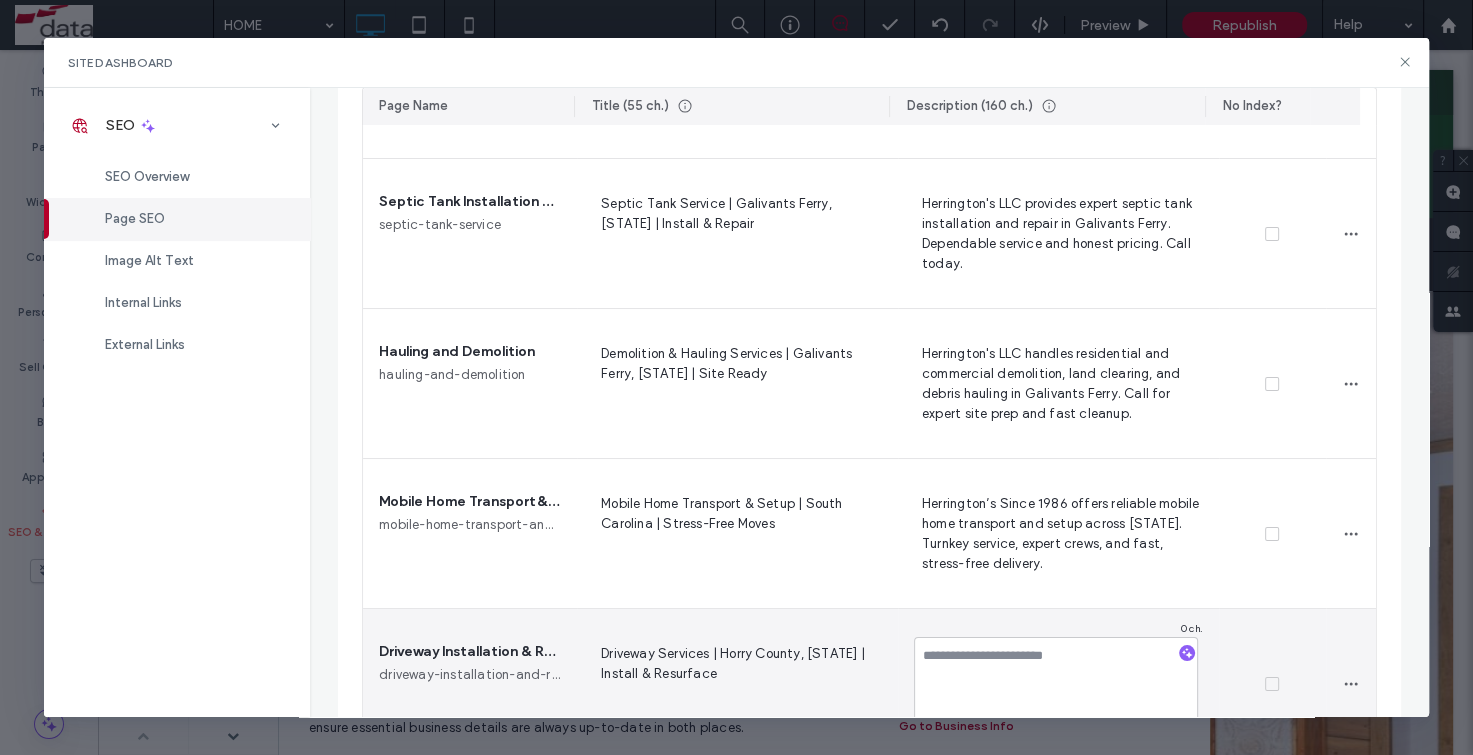 type on "**********" 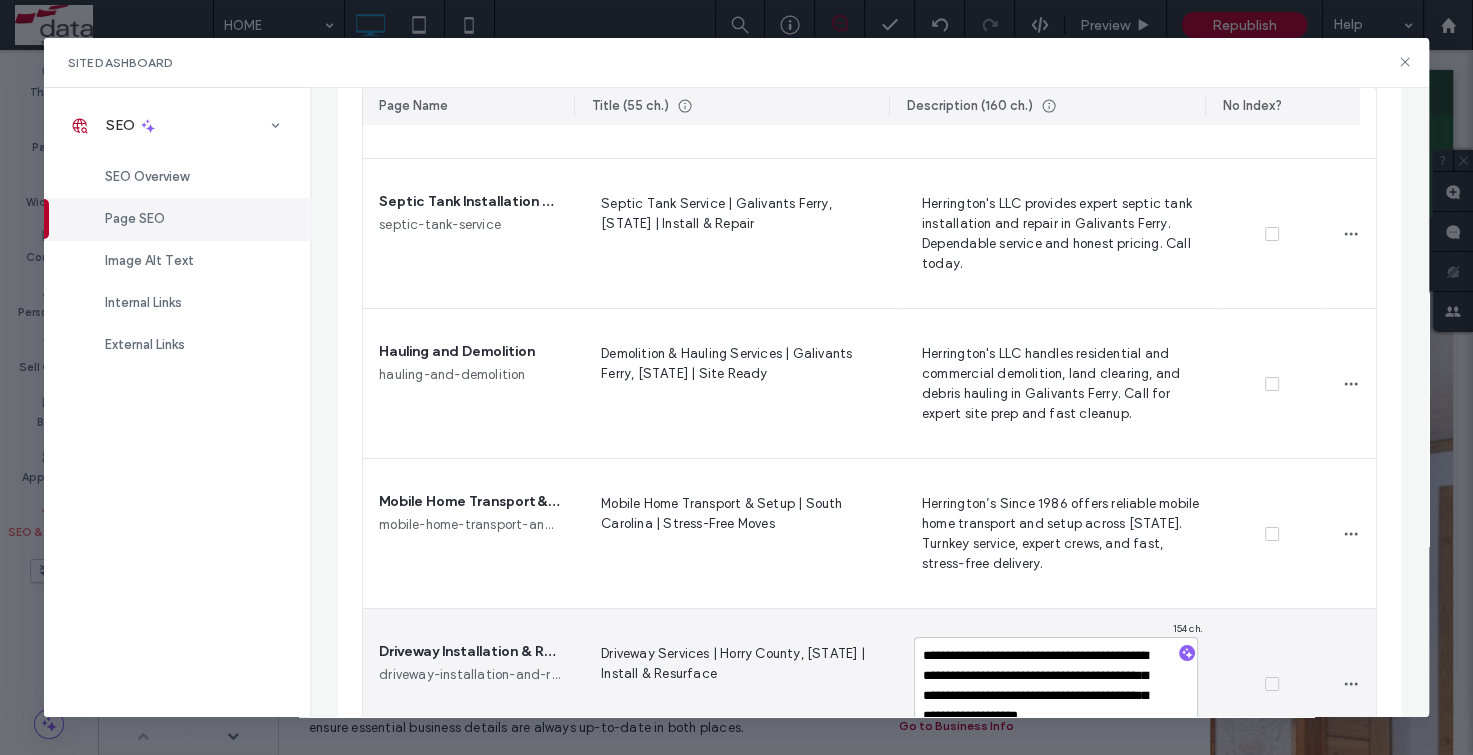 scroll, scrollTop: 6, scrollLeft: 0, axis: vertical 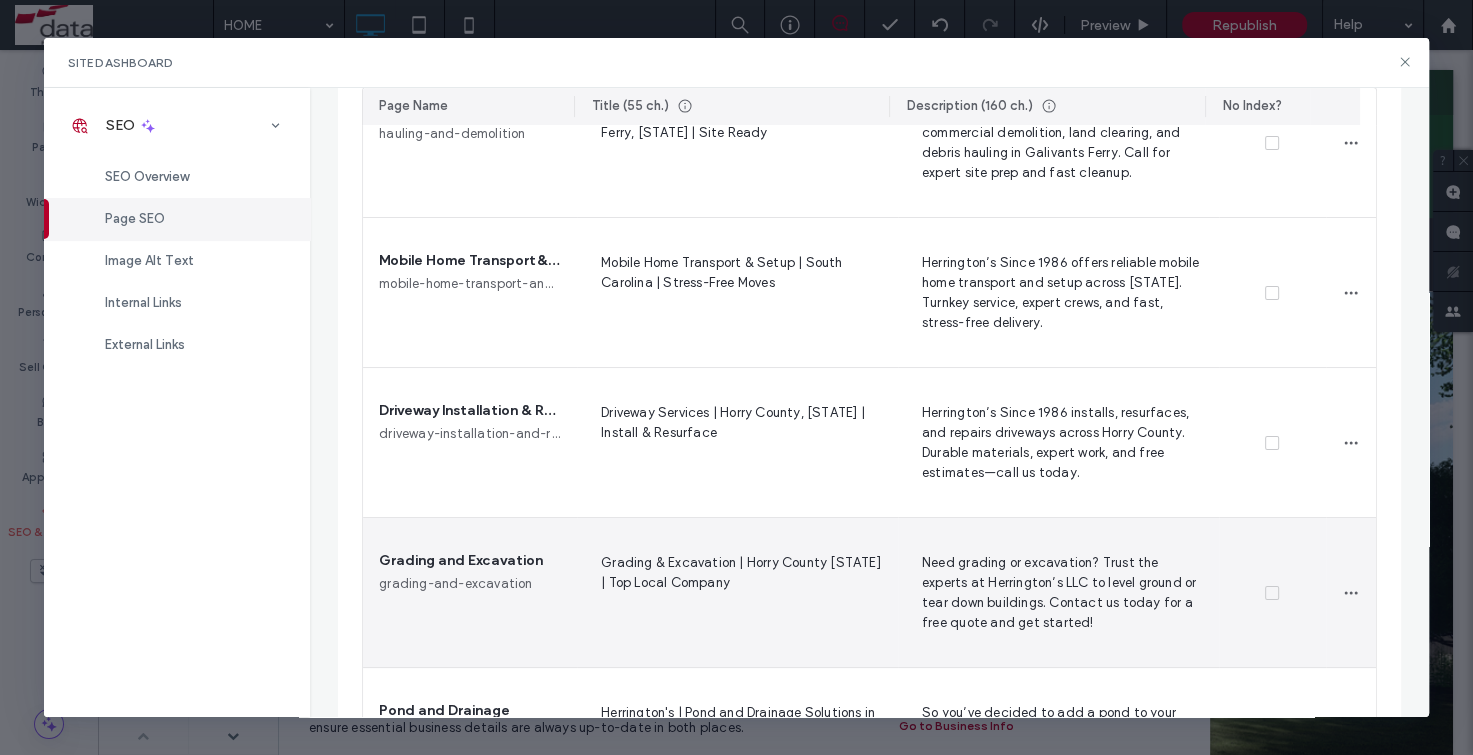 click on "Grading & Excavation | Horry County [STATE] | Top Local Company" at bounding box center [737, 592] 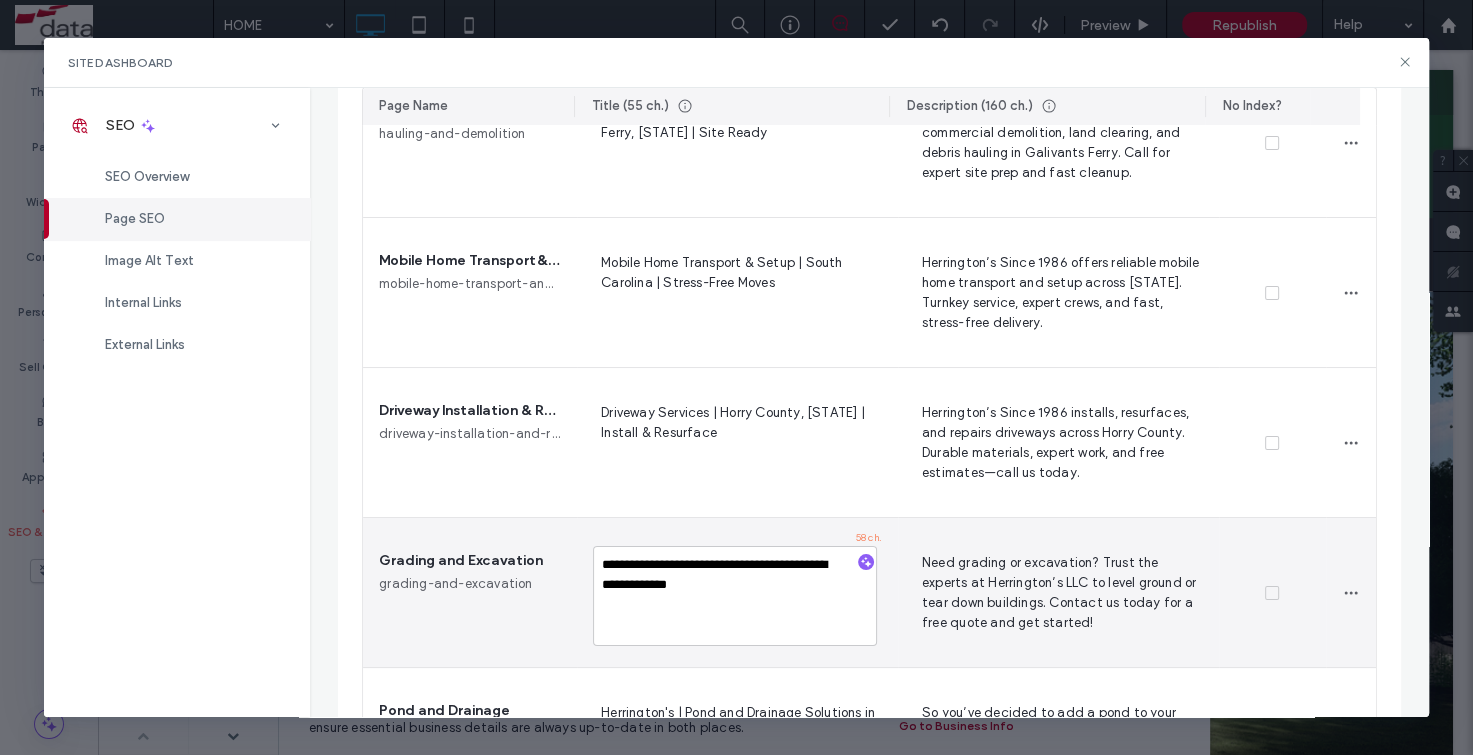 click on "**********" at bounding box center [735, 596] 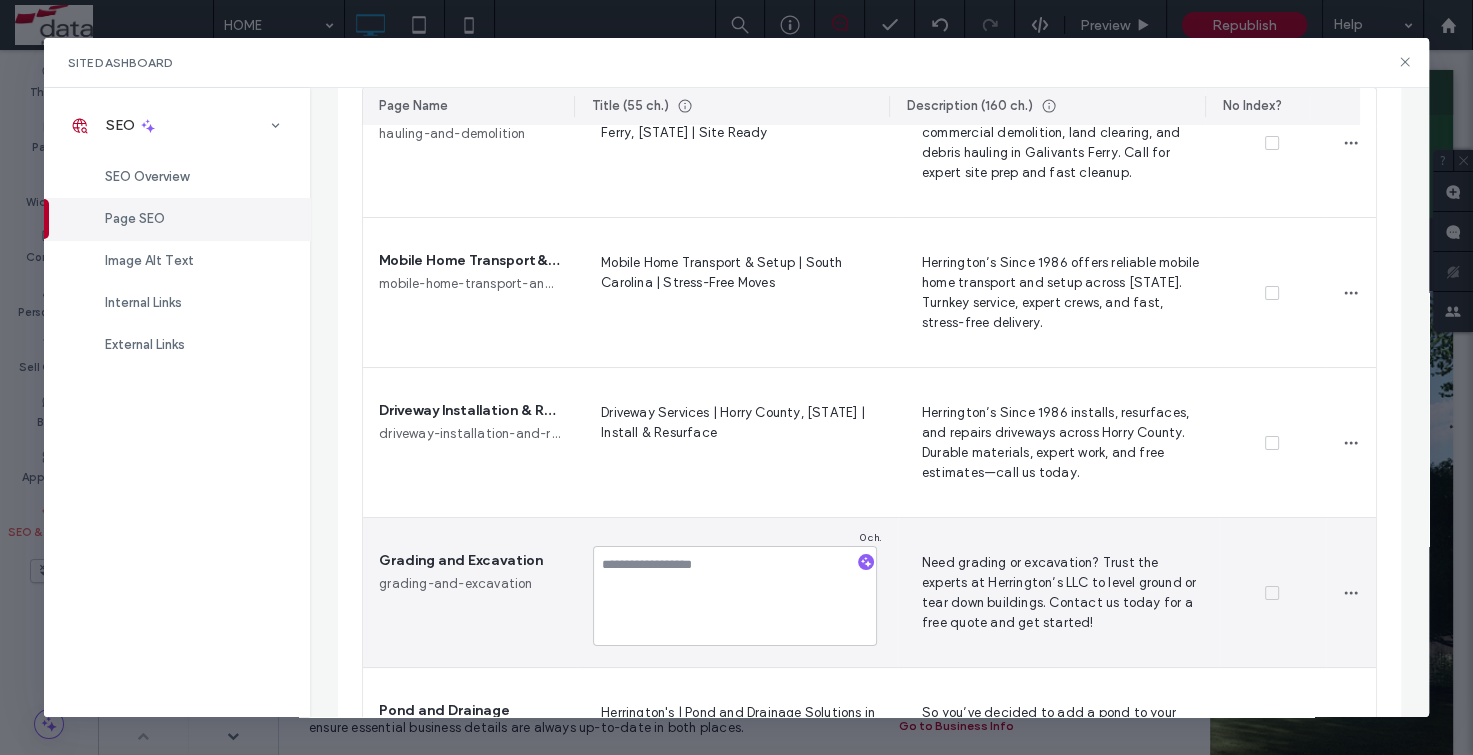 type on "**********" 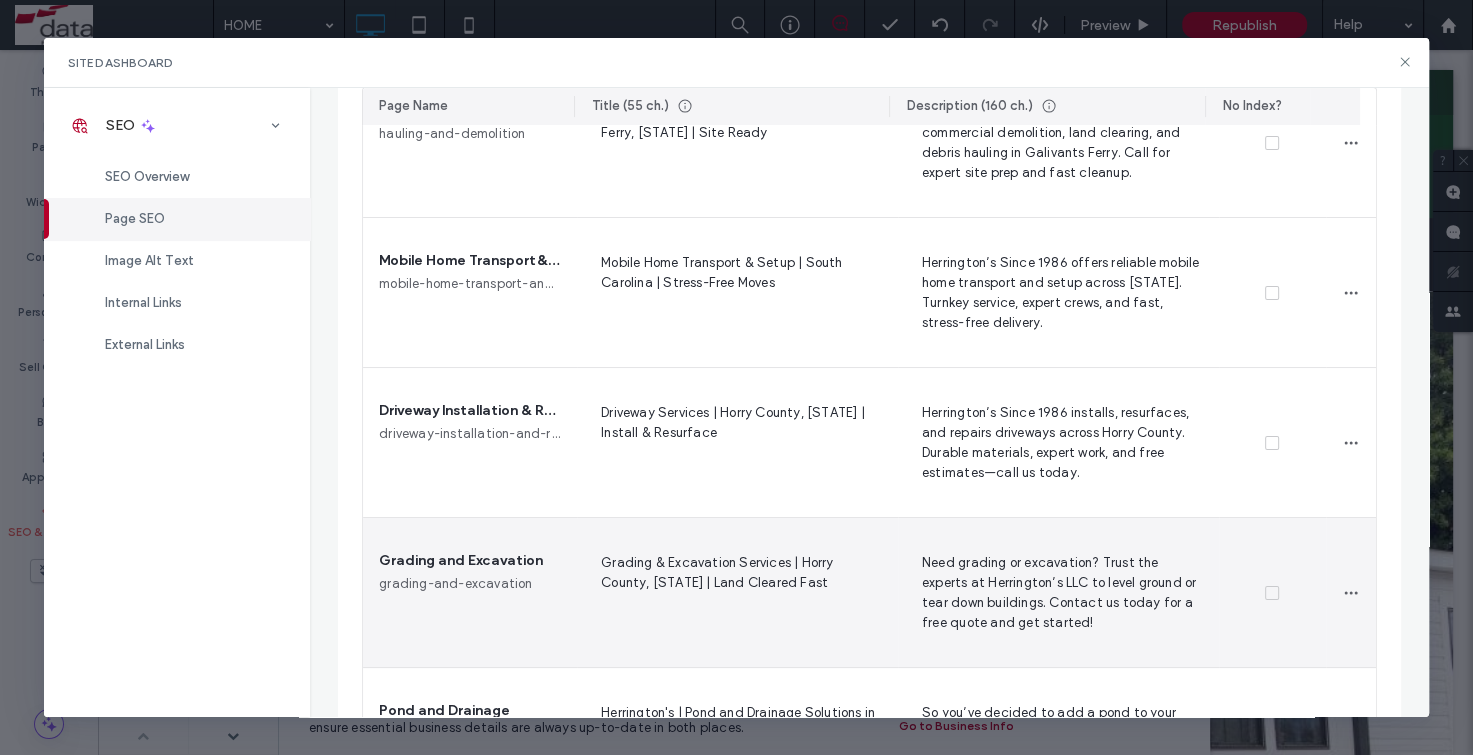 click on "Need grading or excavation? Trust the experts at Herrington’s LLC to level ground or tear down buildings. Contact us today for a free quote and get started!" at bounding box center (1058, 592) 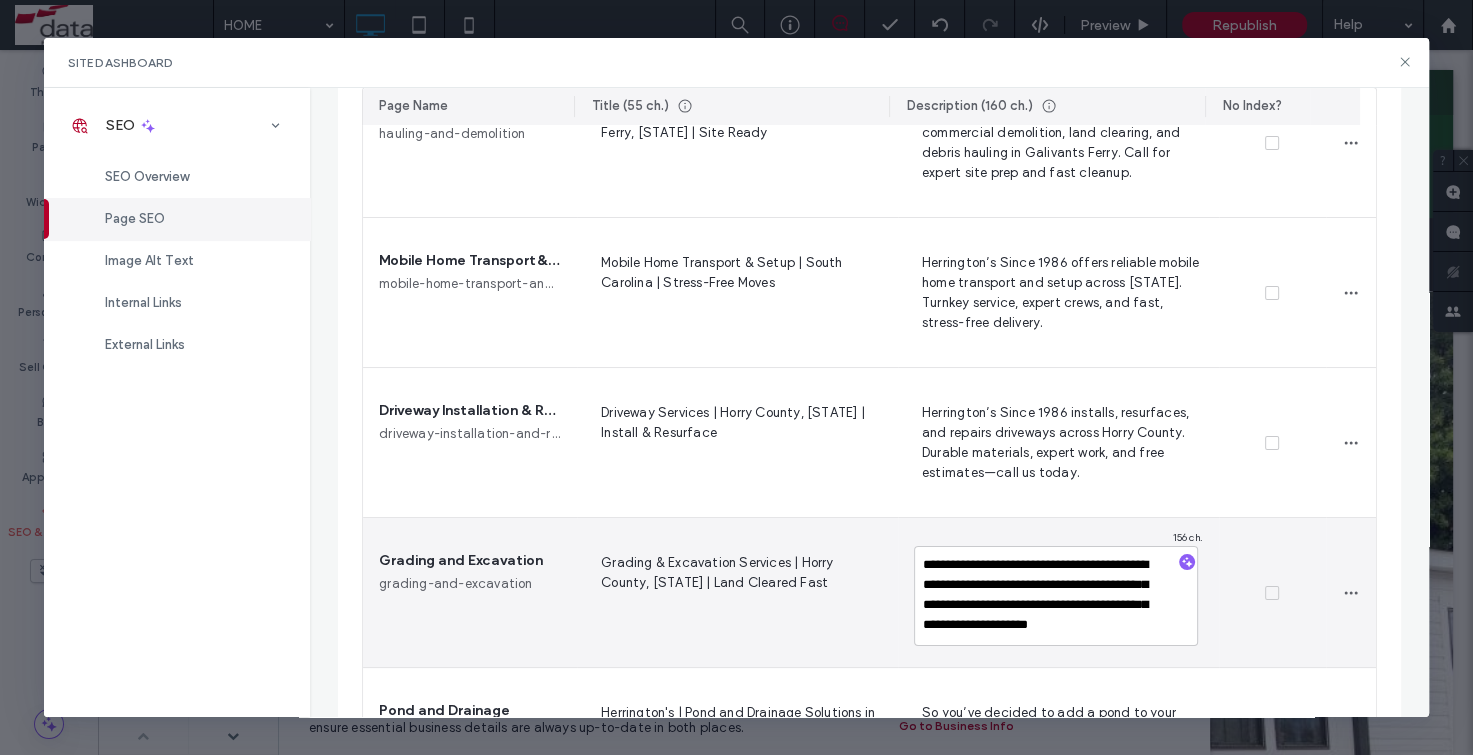 click on "**********" at bounding box center [1056, 596] 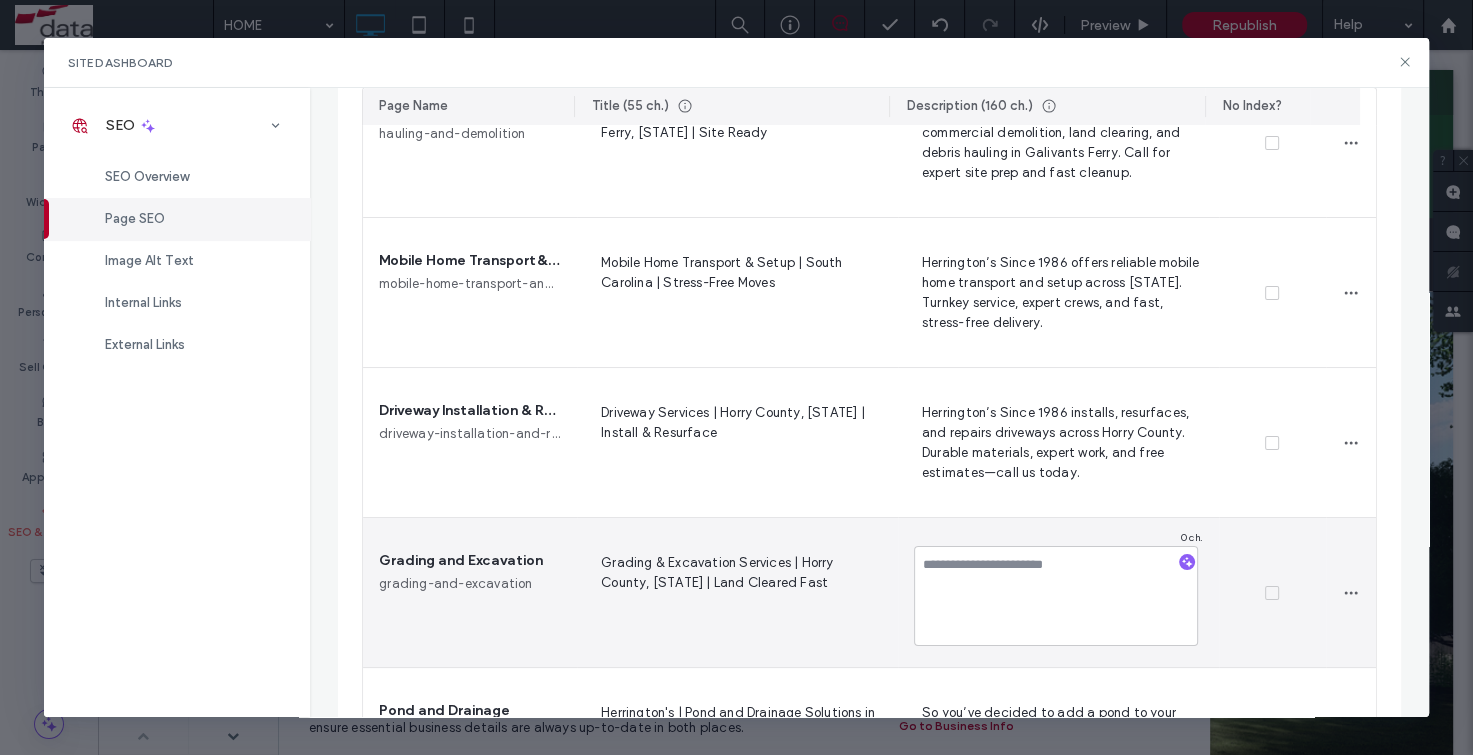 type on "**********" 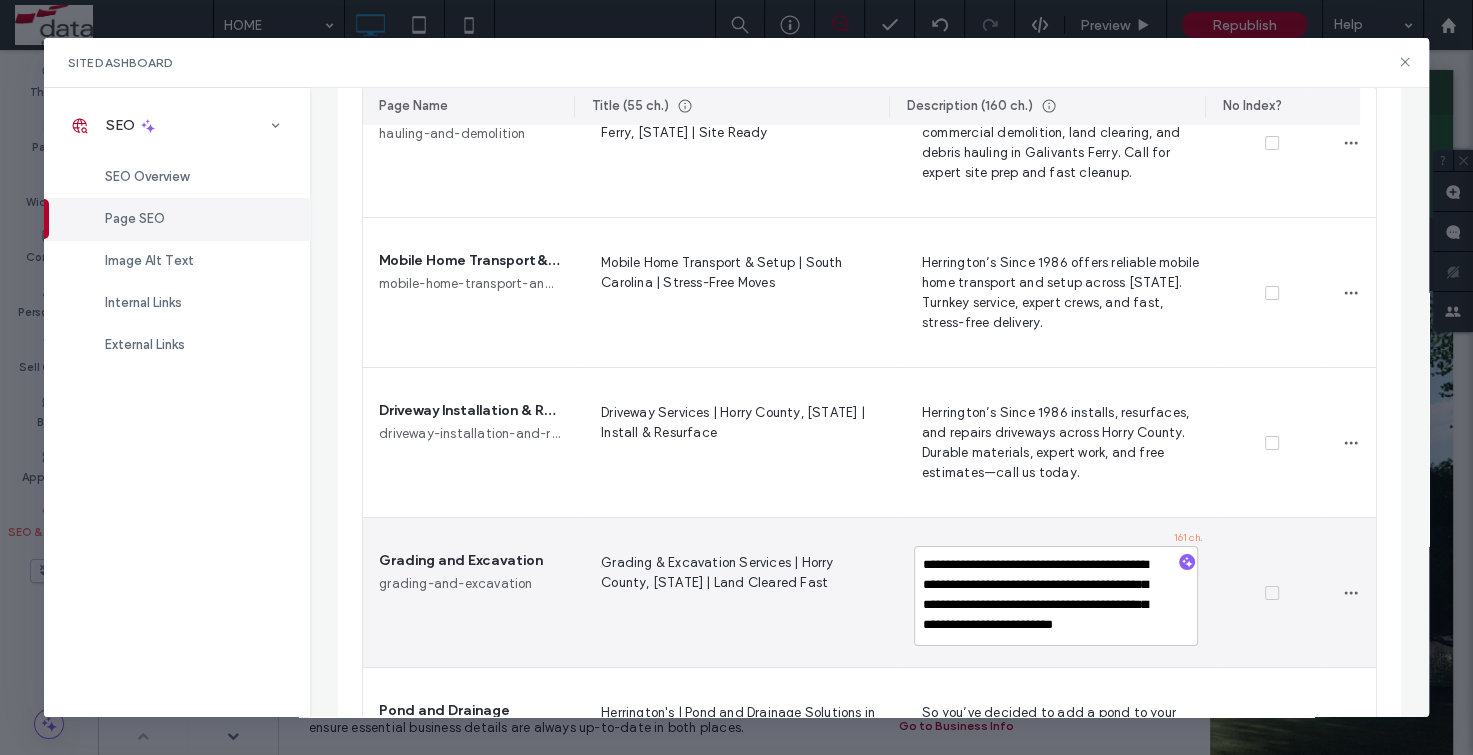 scroll, scrollTop: 16, scrollLeft: 0, axis: vertical 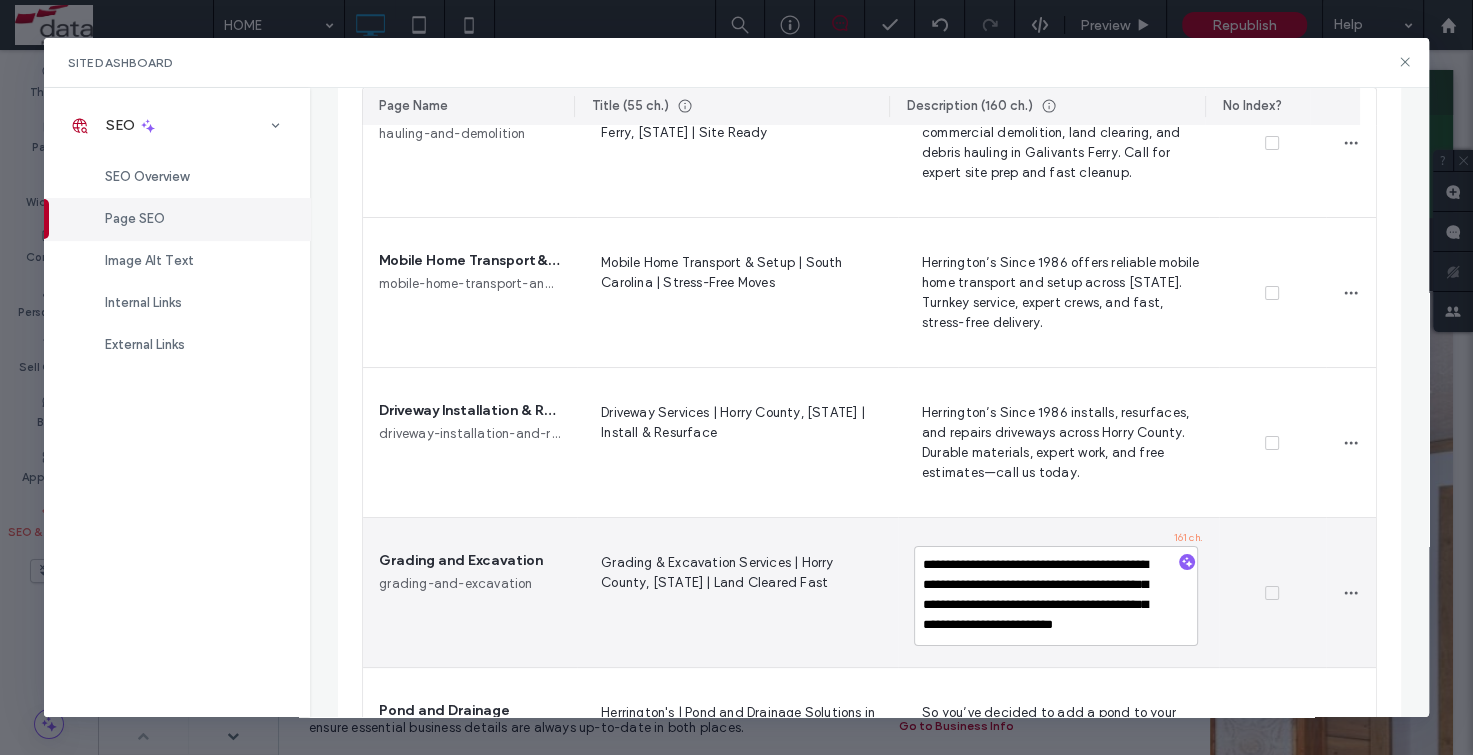 click on "Grading & Excavation Services | Horry County, [STATE] | Land Cleared Fast" at bounding box center (737, 592) 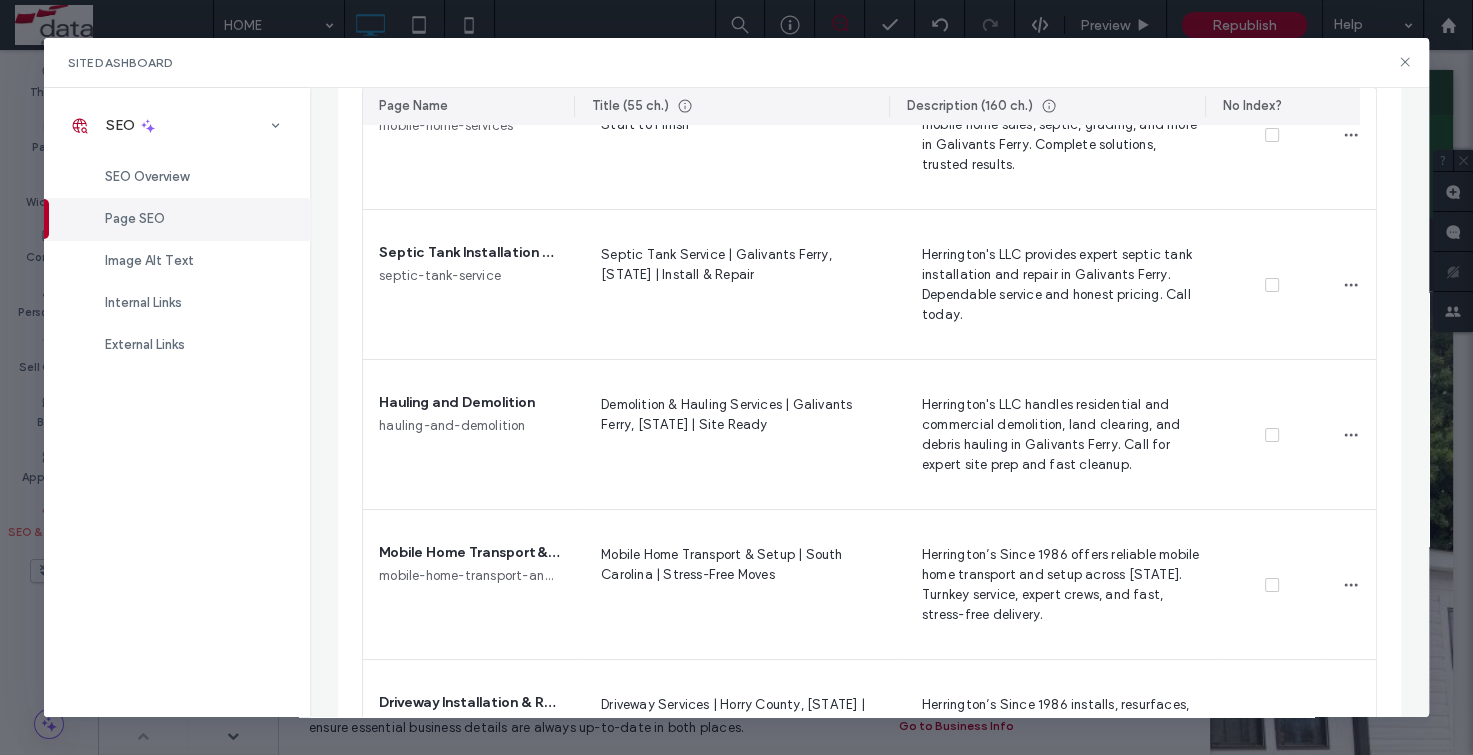 scroll, scrollTop: 0, scrollLeft: 0, axis: both 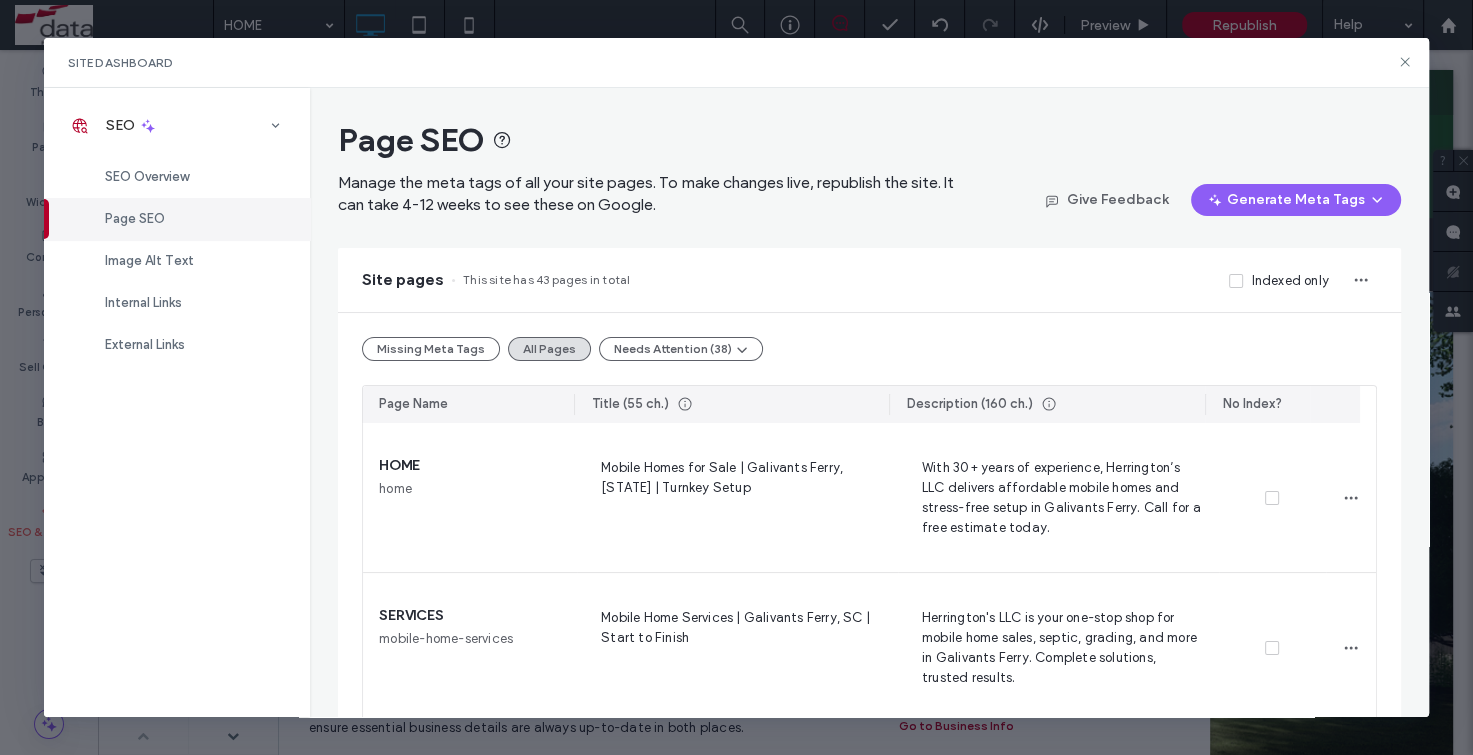 click 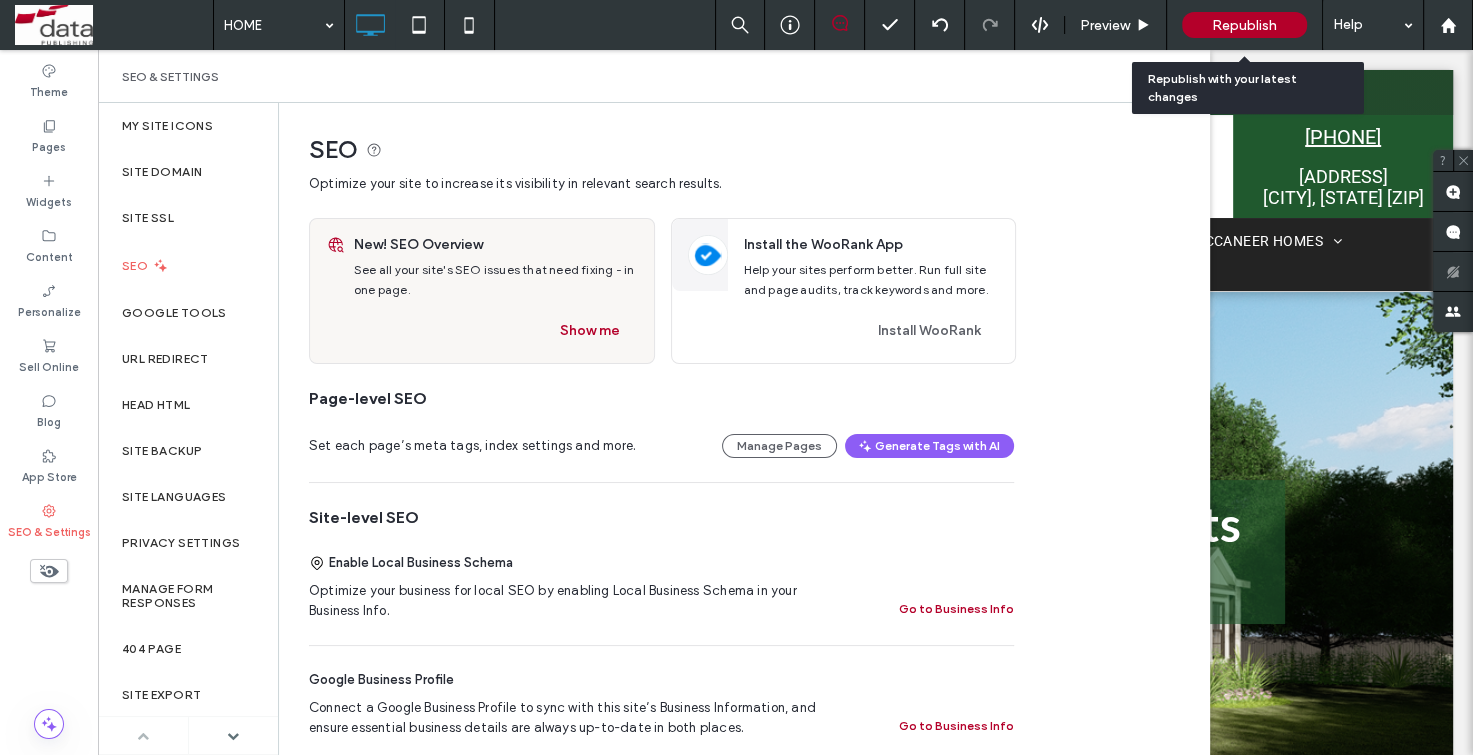 click on "Republish" at bounding box center [1244, 25] 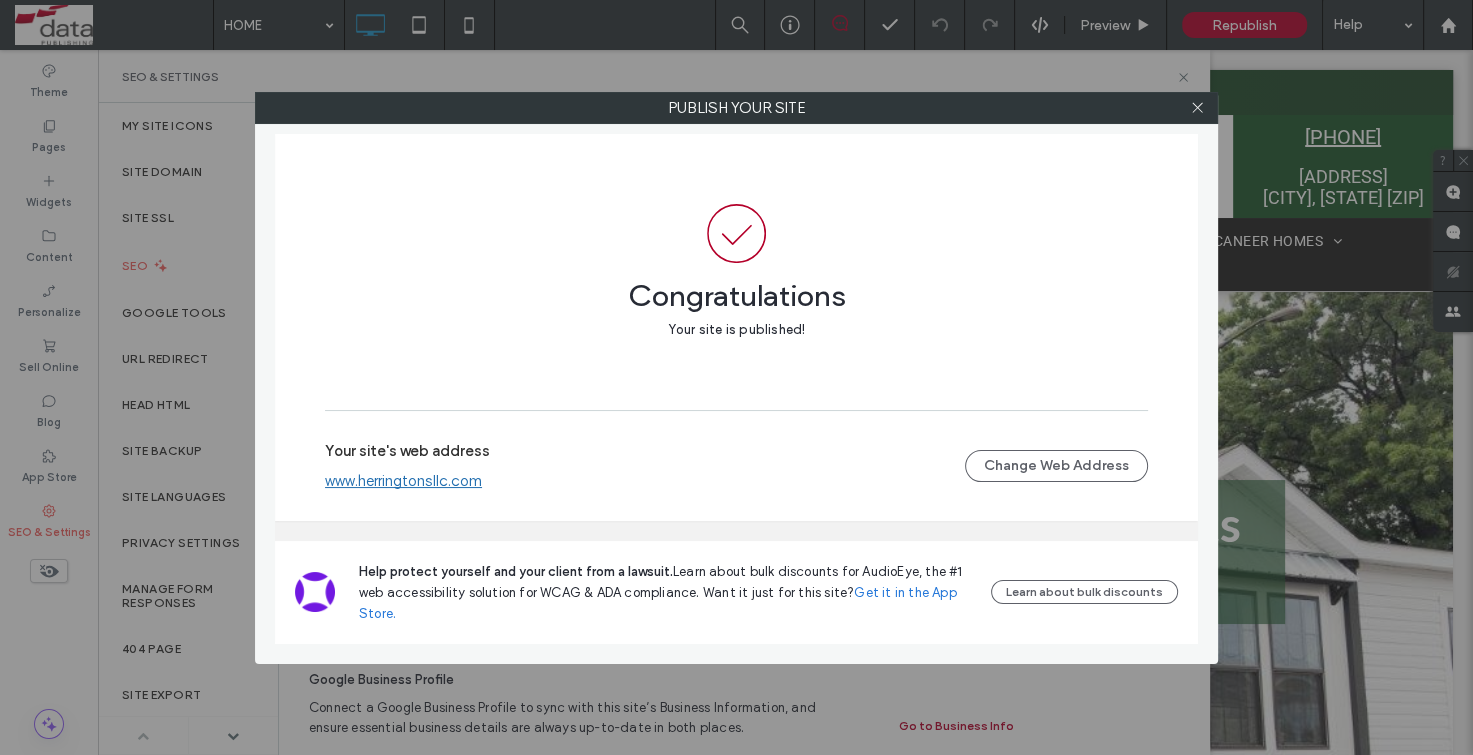 click 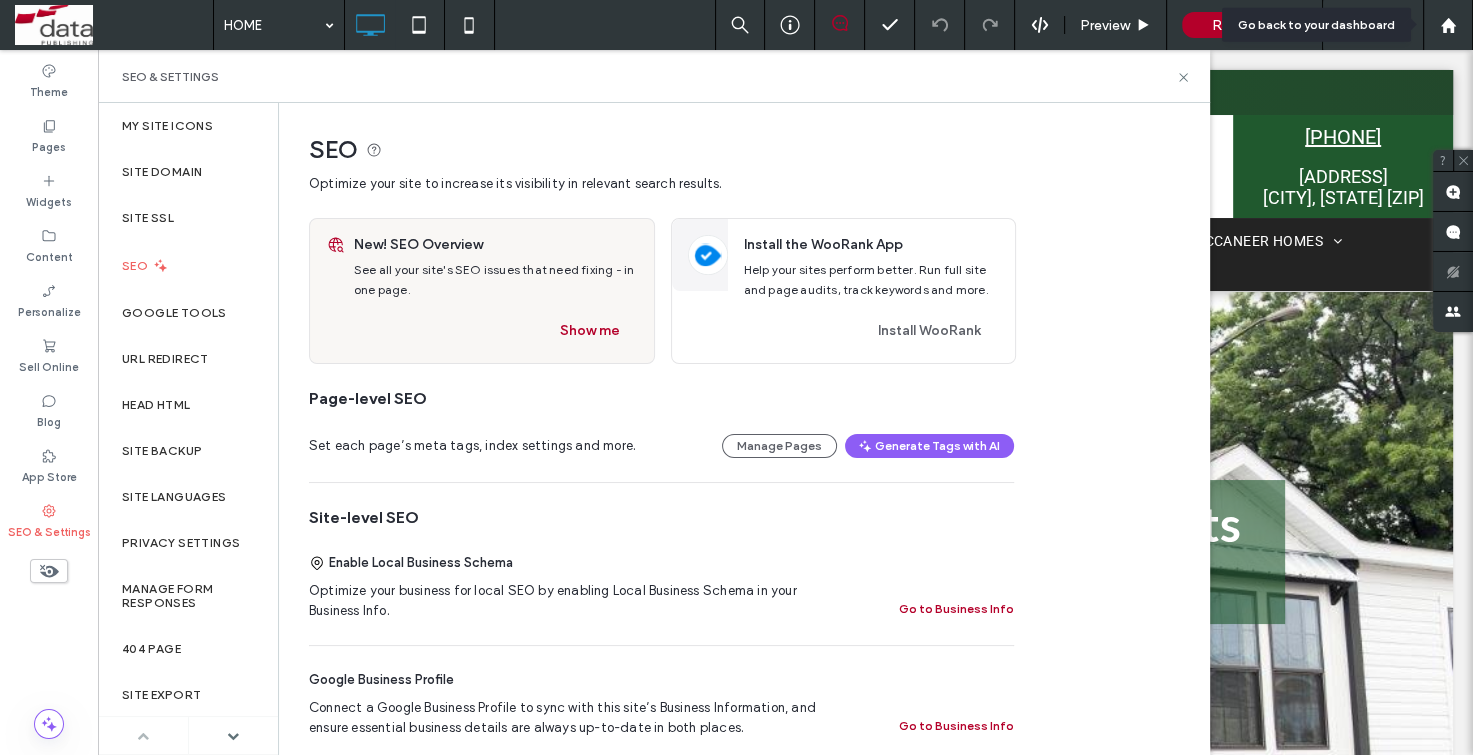 click at bounding box center (1448, 25) 